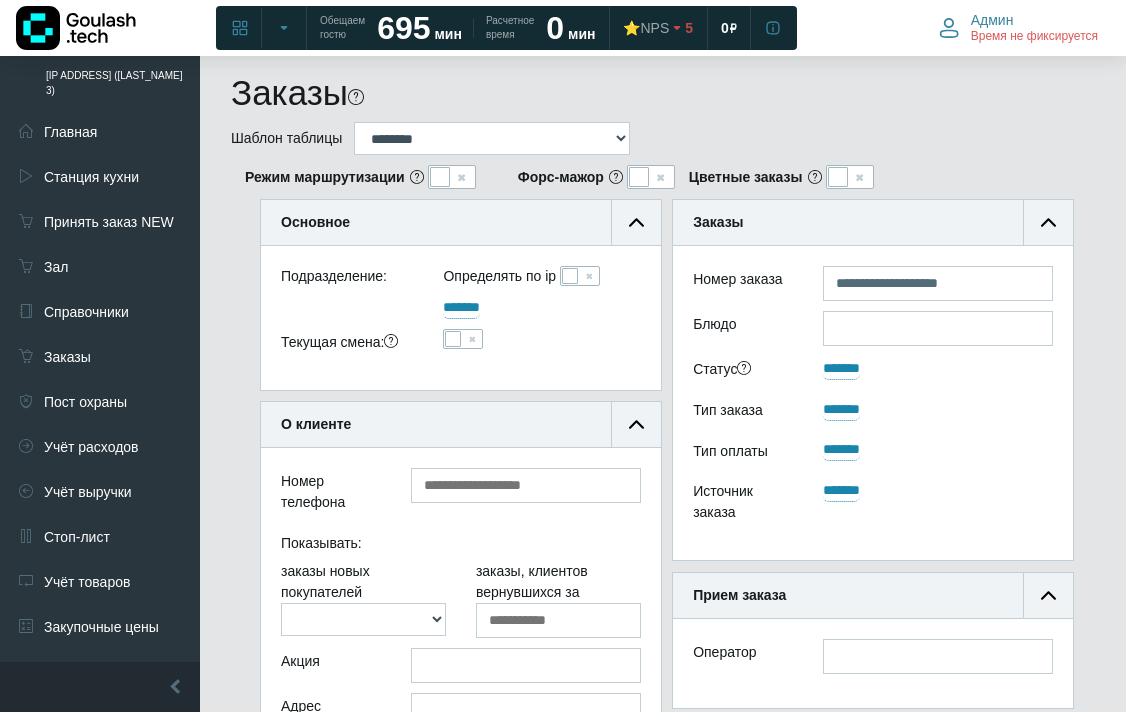 scroll, scrollTop: 397, scrollLeft: 0, axis: vertical 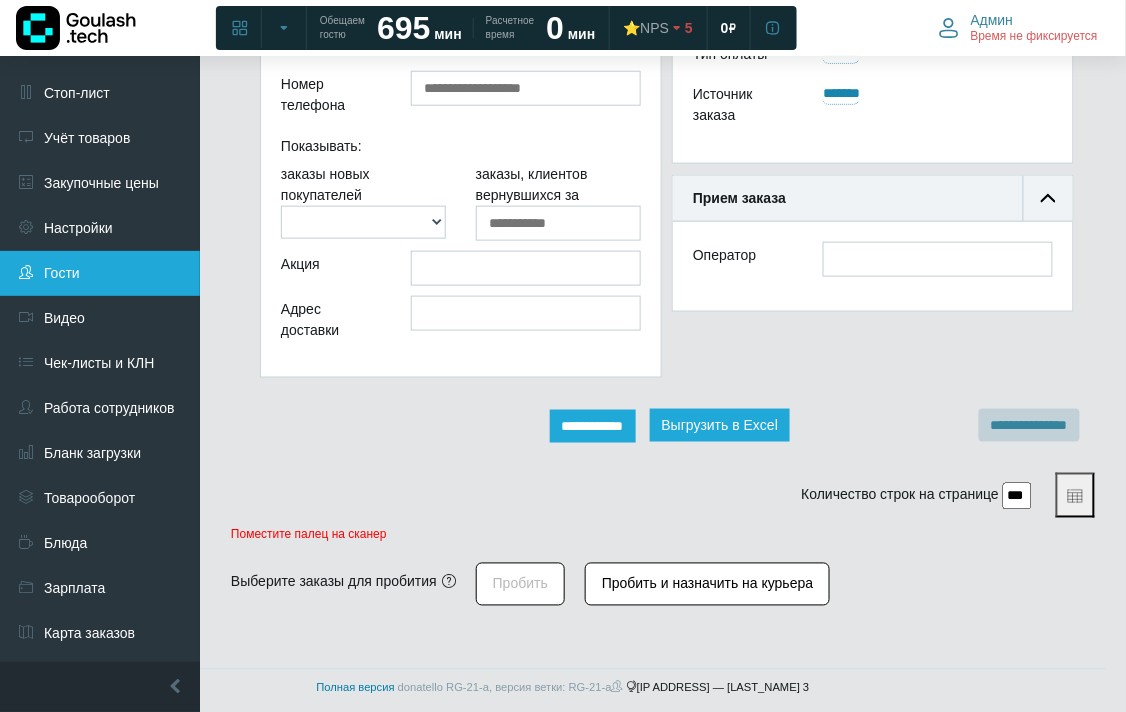 click on "Гости" at bounding box center (100, 273) 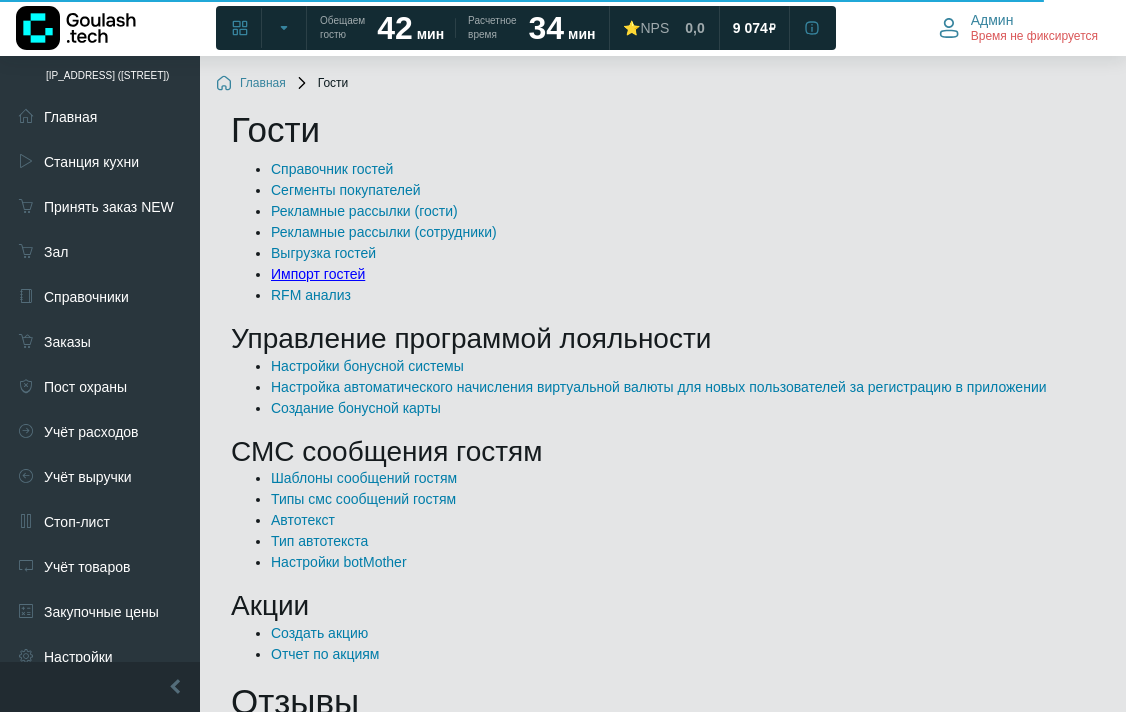 scroll, scrollTop: 0, scrollLeft: 0, axis: both 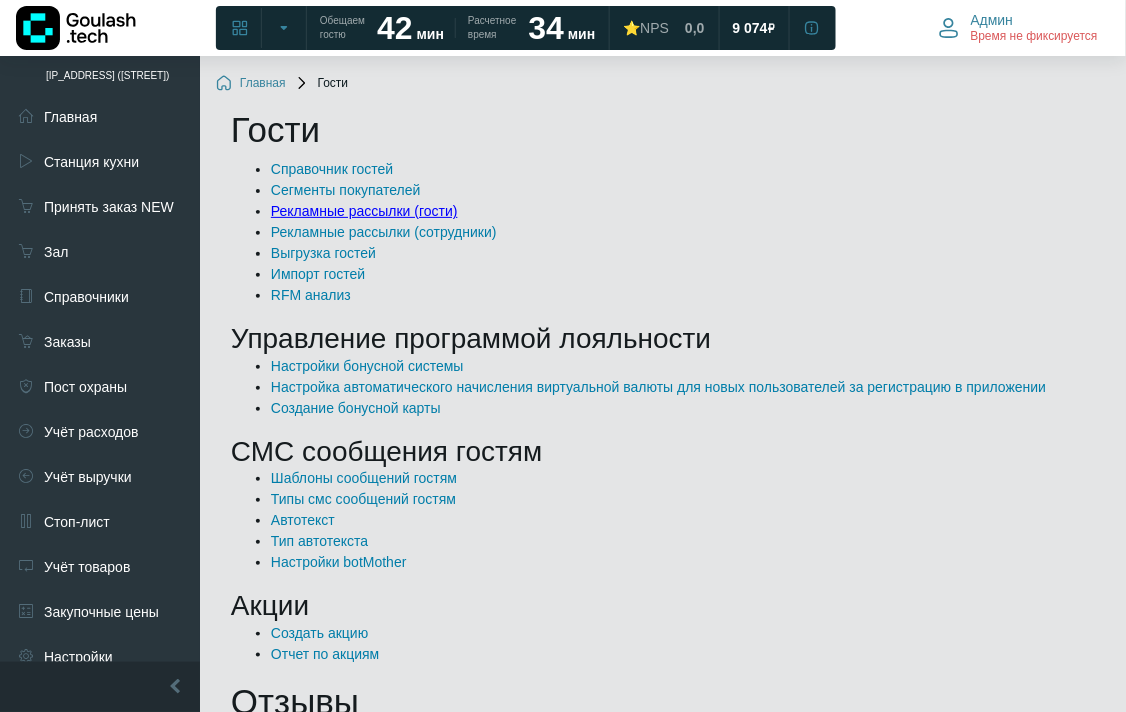 click on "Рекламные рассылки (гости)" at bounding box center [364, 211] 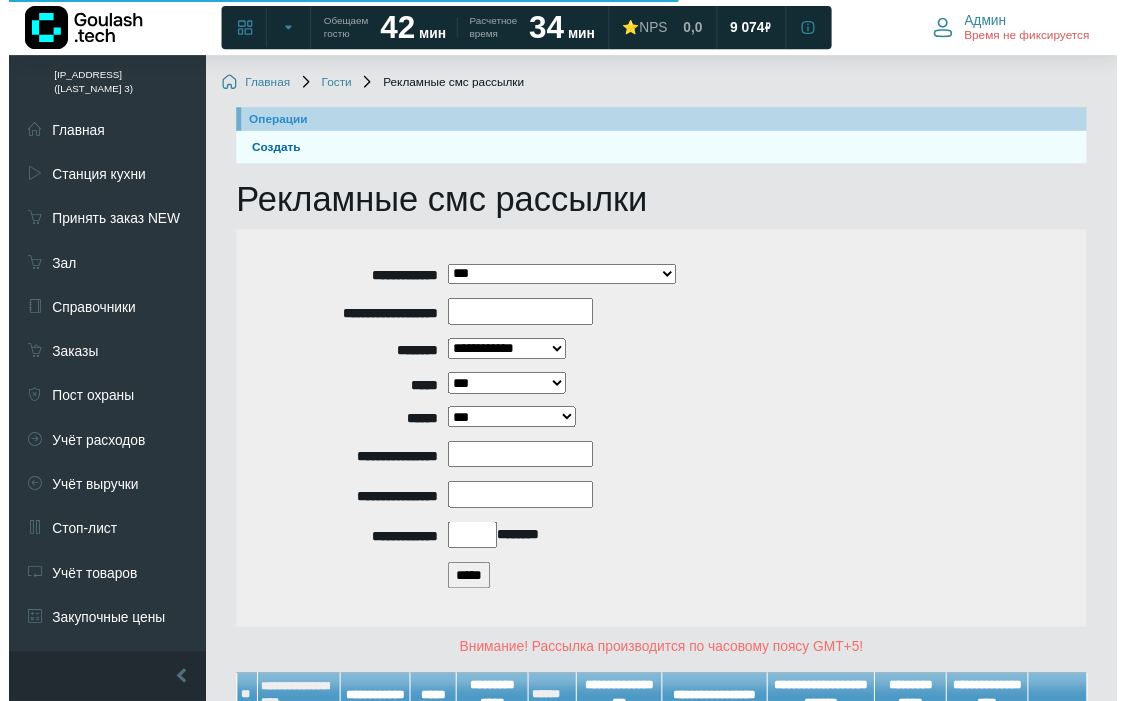 scroll, scrollTop: 160, scrollLeft: 0, axis: vertical 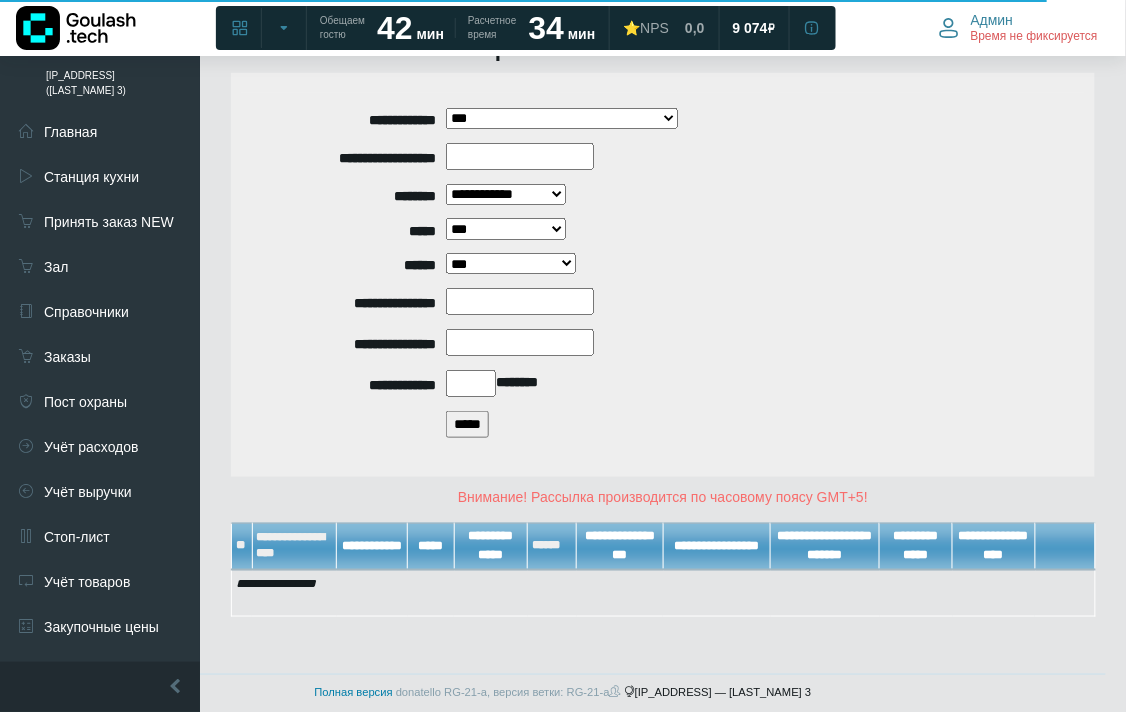 click on "*****" at bounding box center (467, 424) 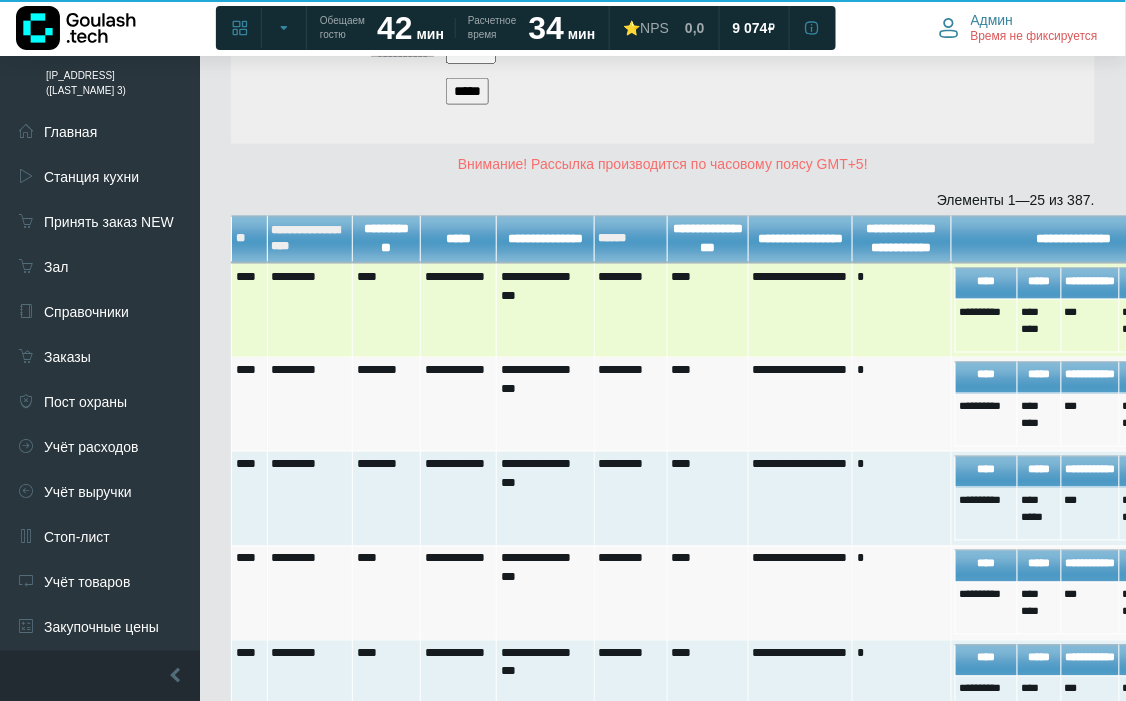 scroll, scrollTop: 604, scrollLeft: 0, axis: vertical 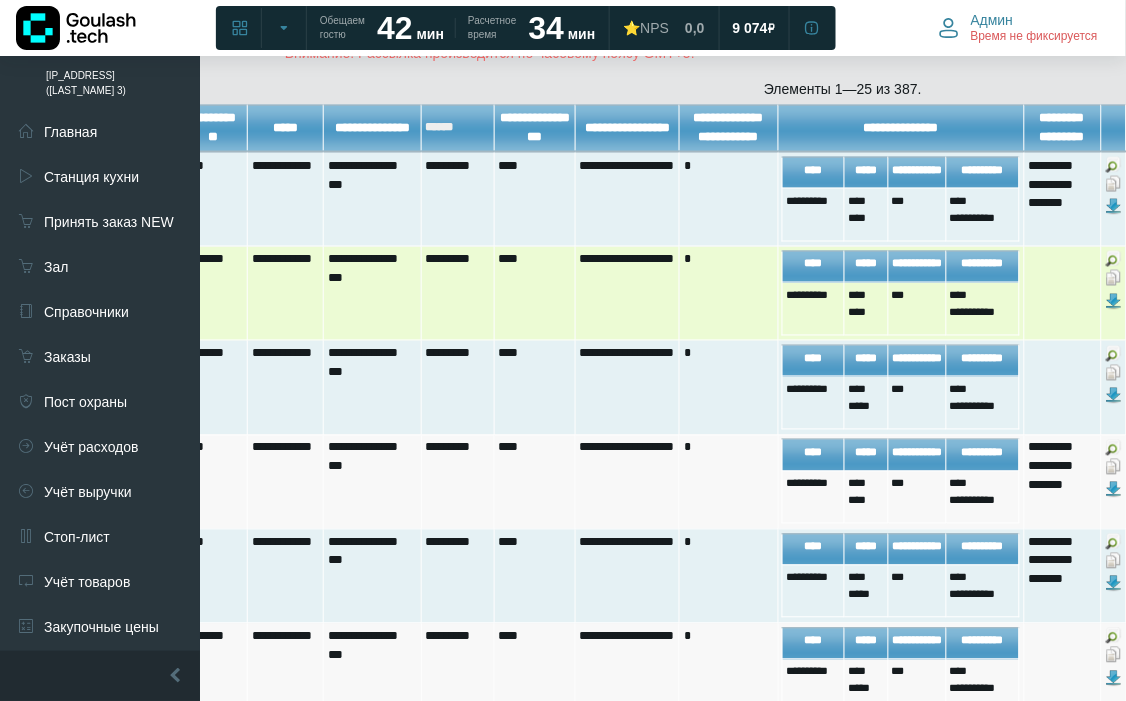 click at bounding box center [1114, 278] 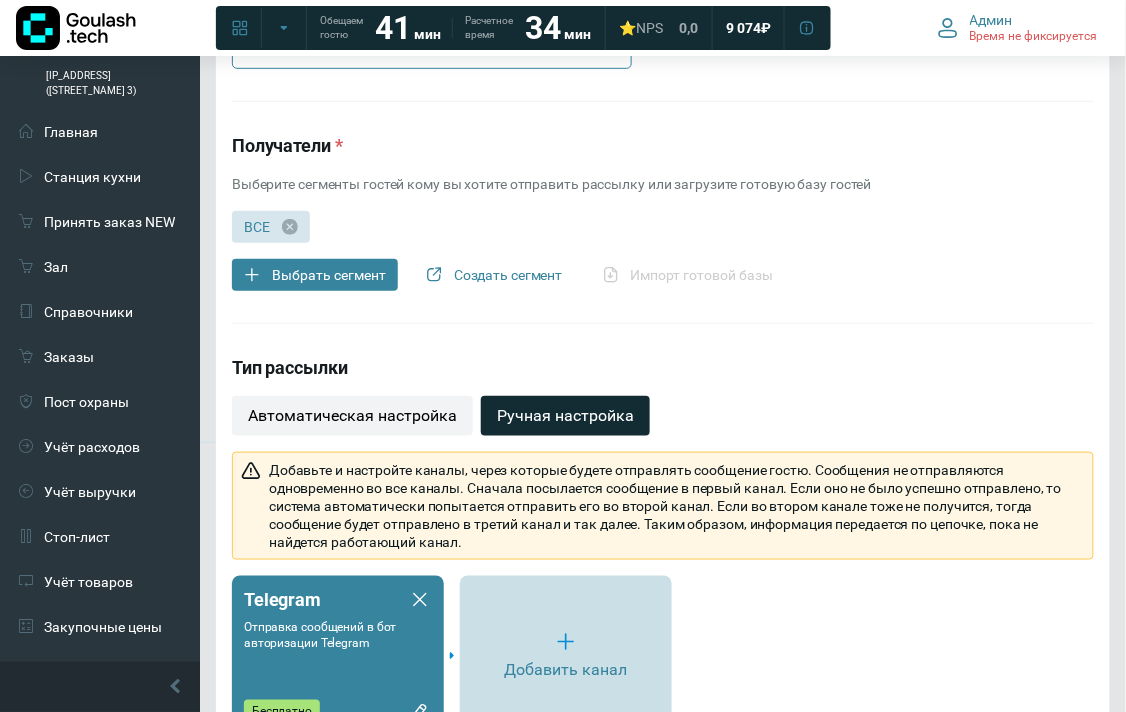 scroll, scrollTop: 666, scrollLeft: 0, axis: vertical 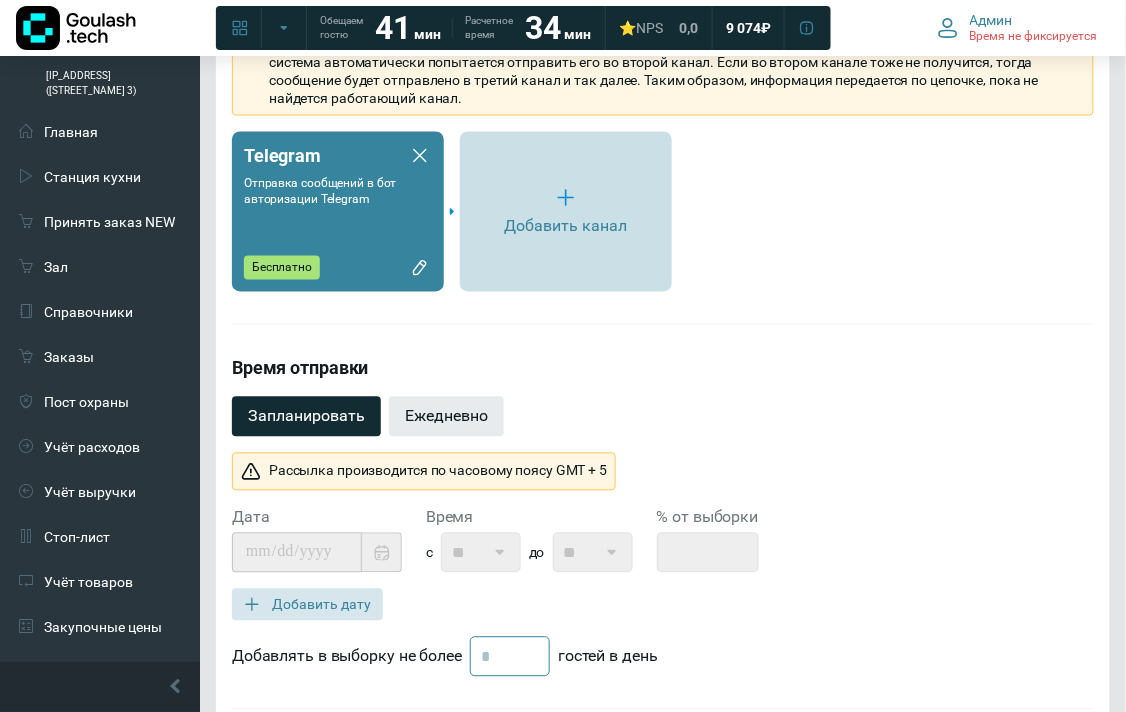 click on "Ежедневно" 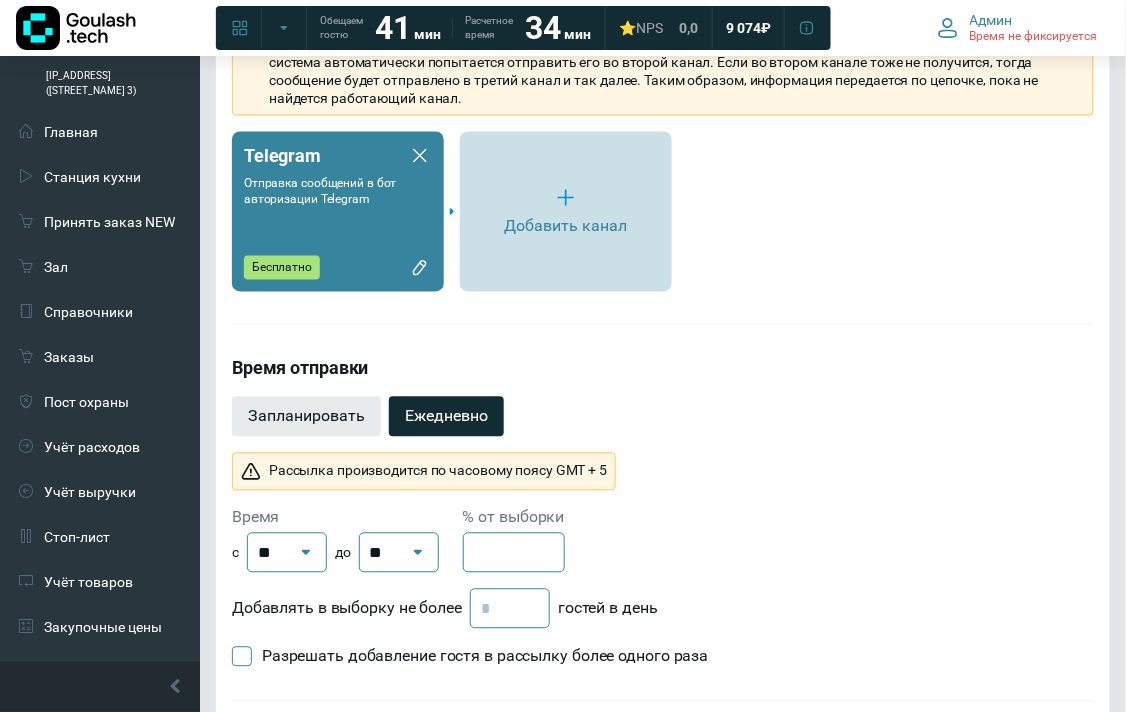 click on "Запланировать" at bounding box center [306, 417] 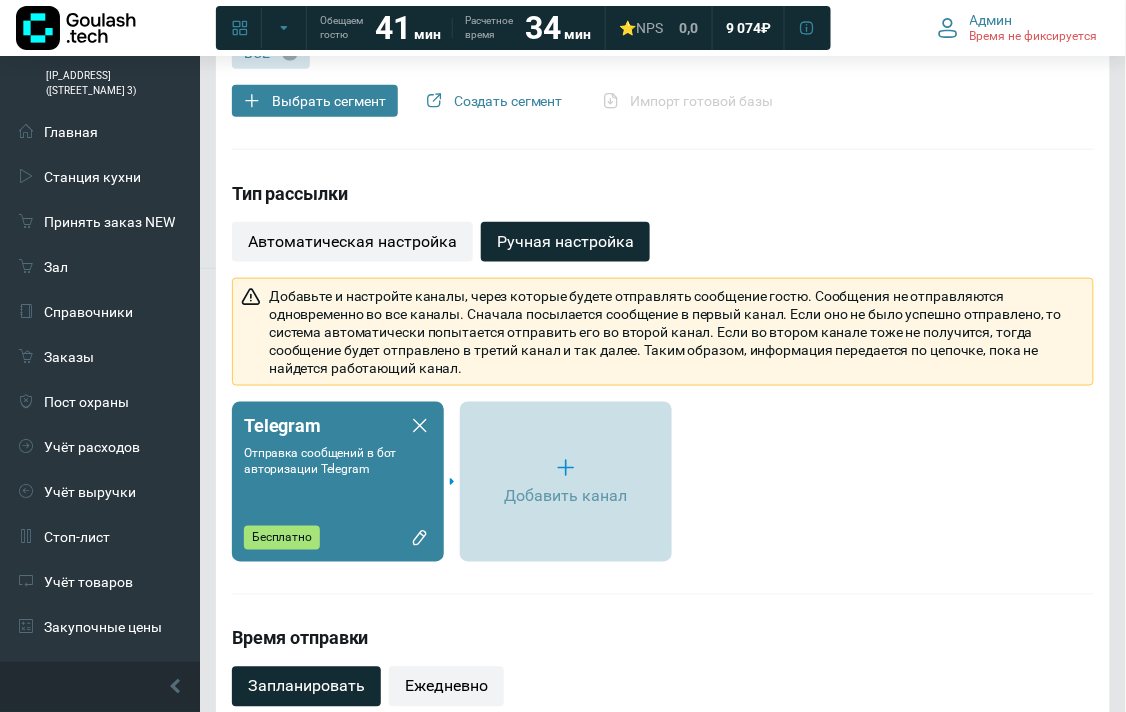 scroll, scrollTop: 285, scrollLeft: 0, axis: vertical 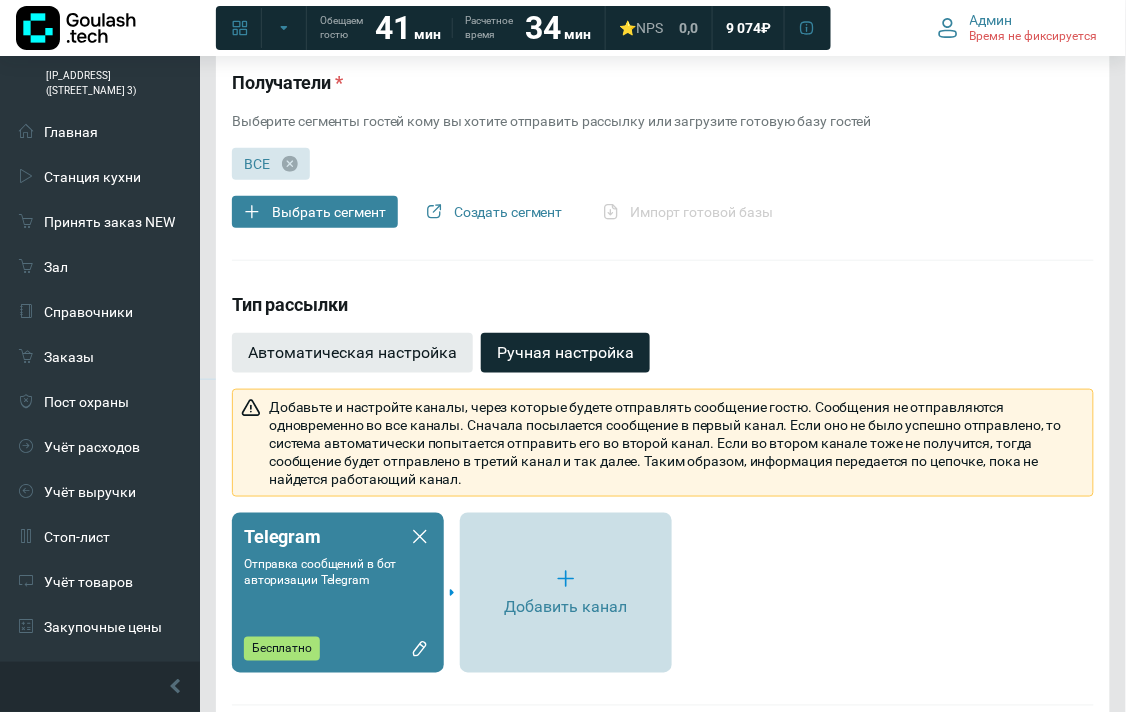 click on "Автоматическая настройка" at bounding box center [352, 353] 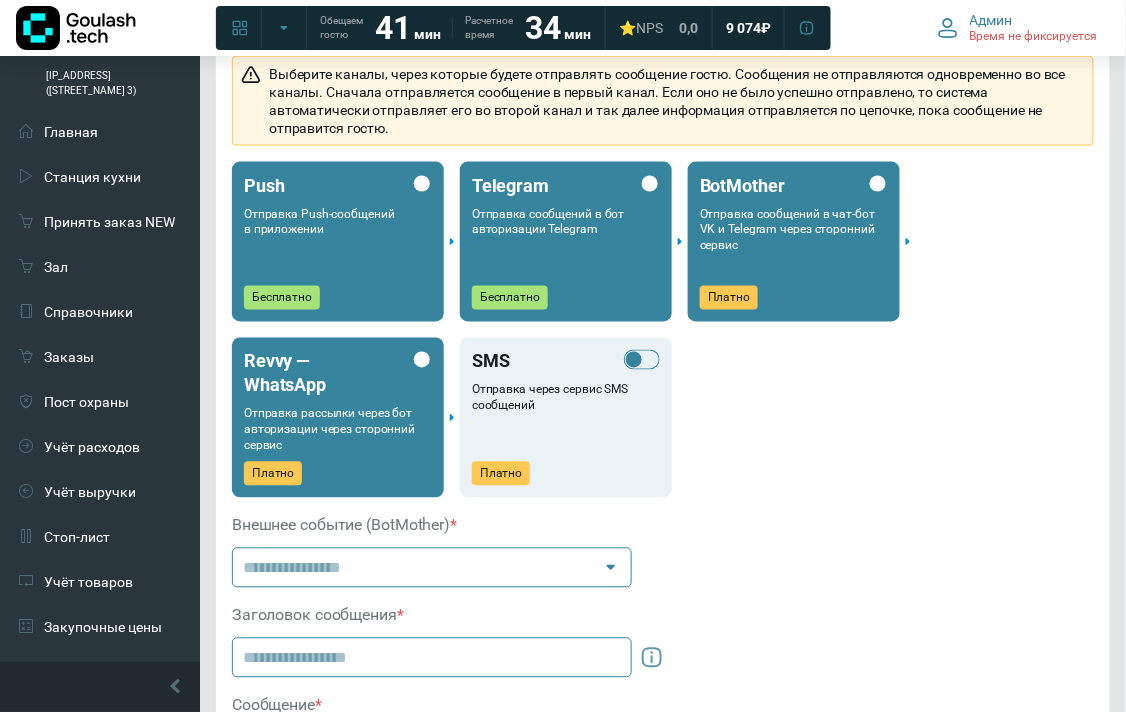 scroll, scrollTop: 507, scrollLeft: 0, axis: vertical 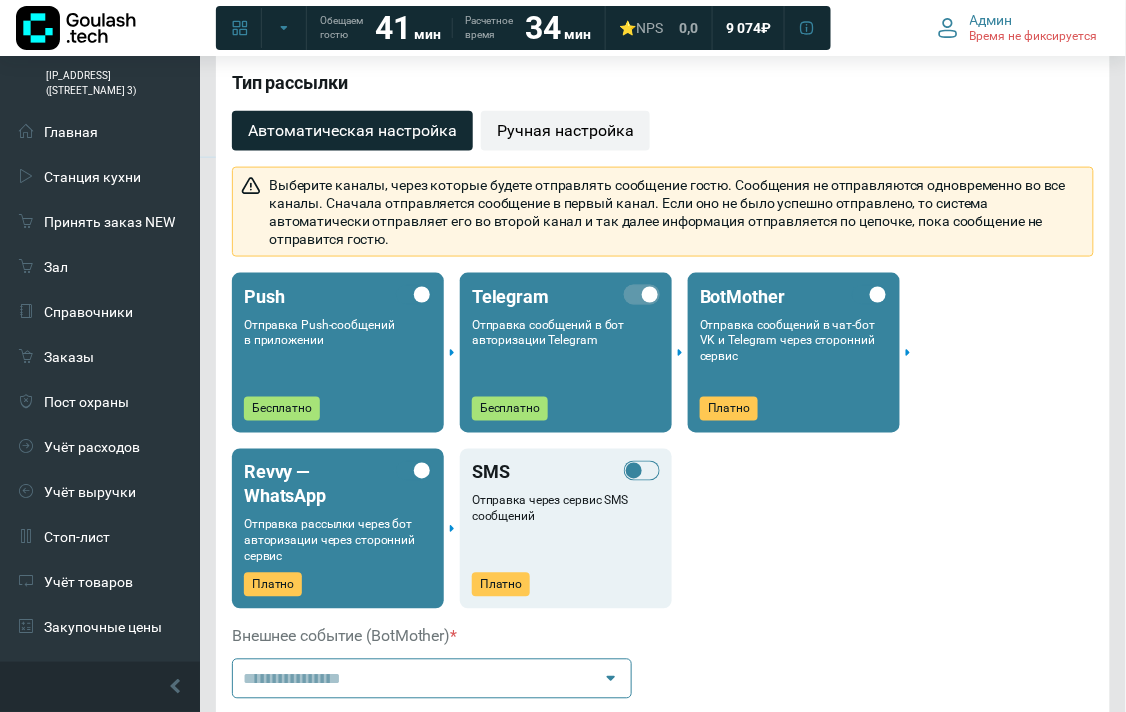 click at bounding box center (642, 295) 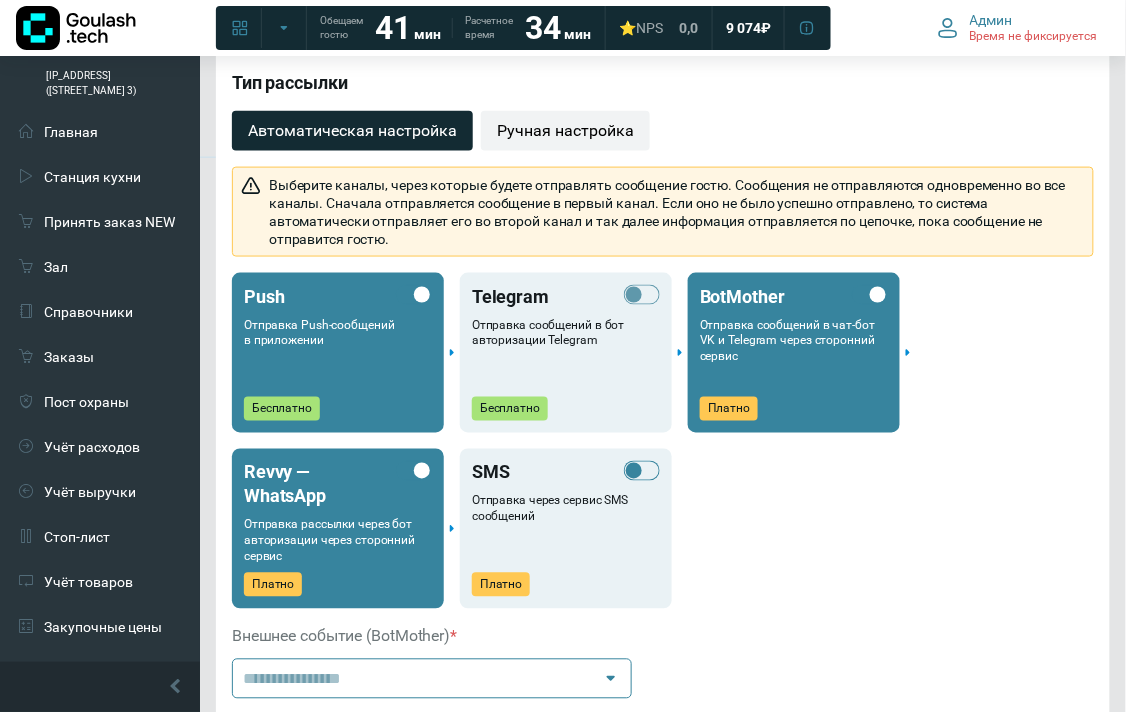 click at bounding box center (642, 295) 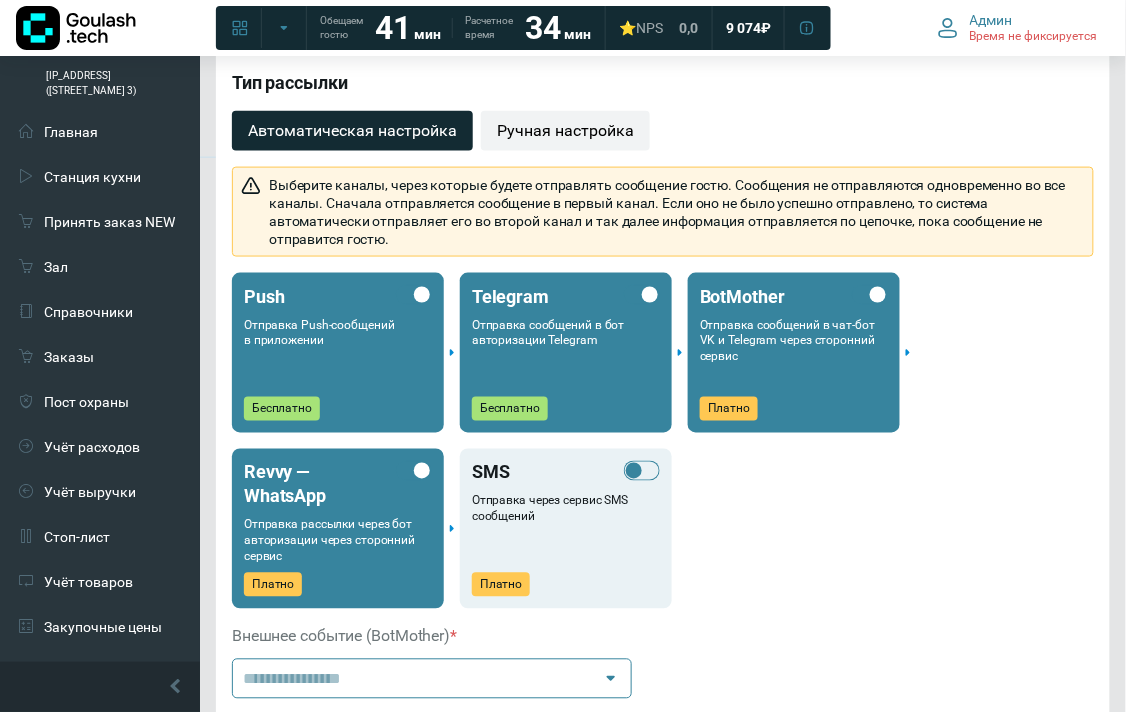 click on "Push" at bounding box center [338, 297] 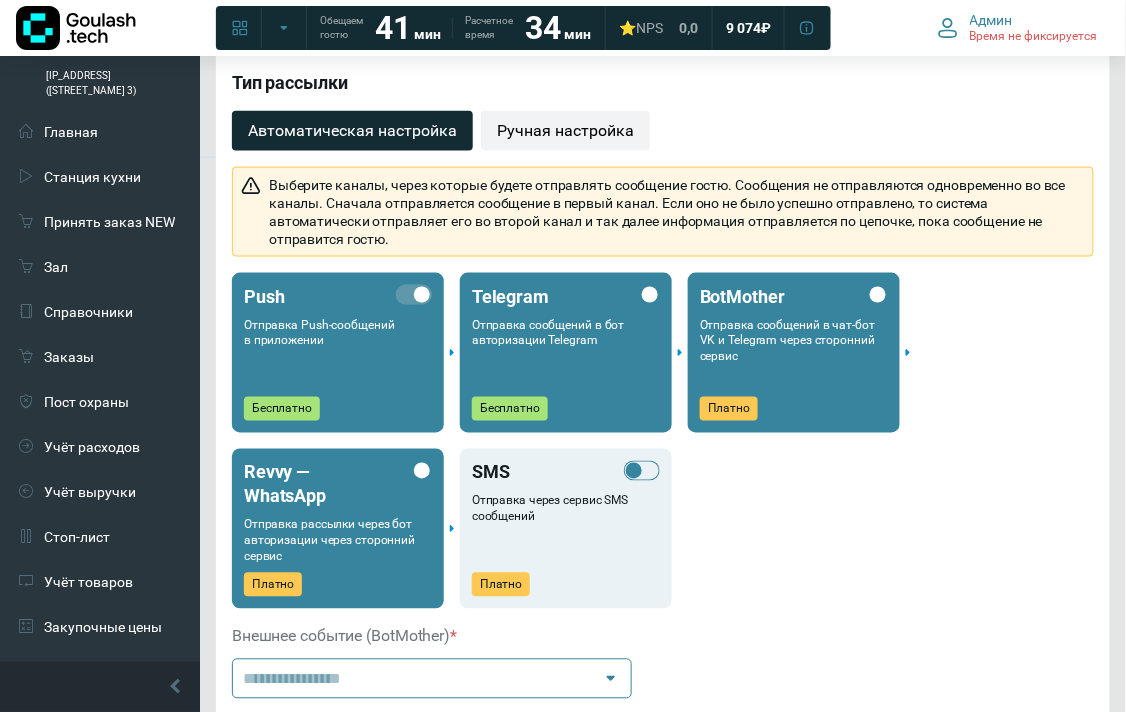 click at bounding box center (414, 295) 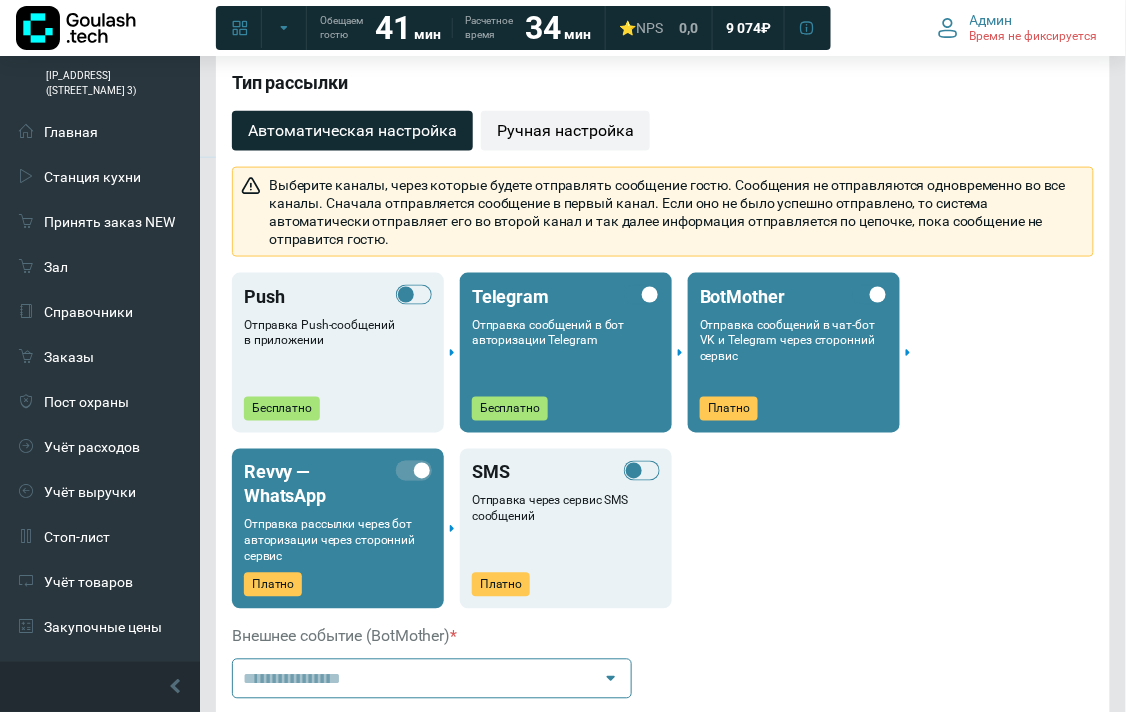 click at bounding box center [414, 471] 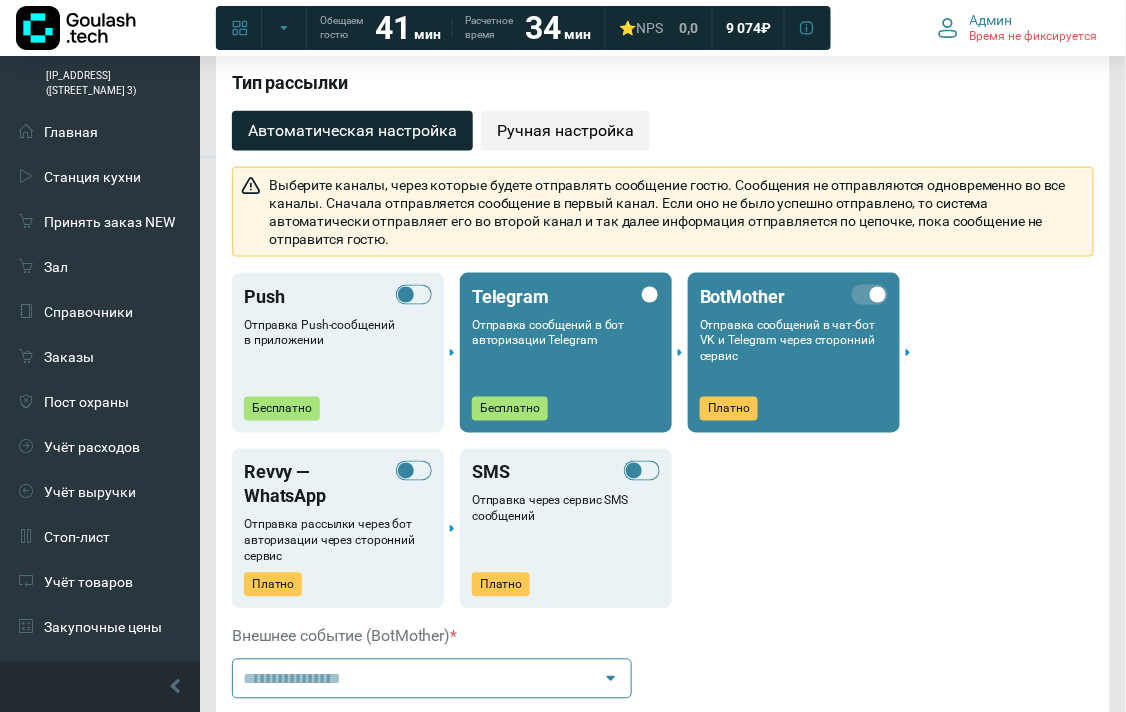 click at bounding box center [870, 295] 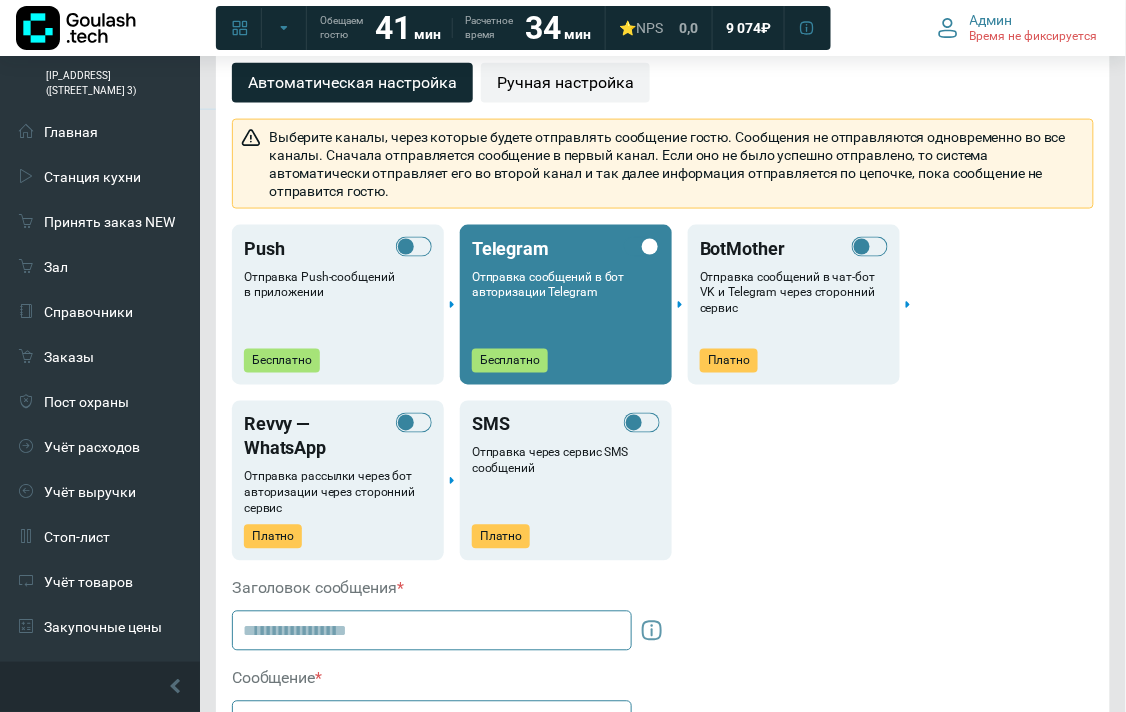 scroll, scrollTop: 777, scrollLeft: 0, axis: vertical 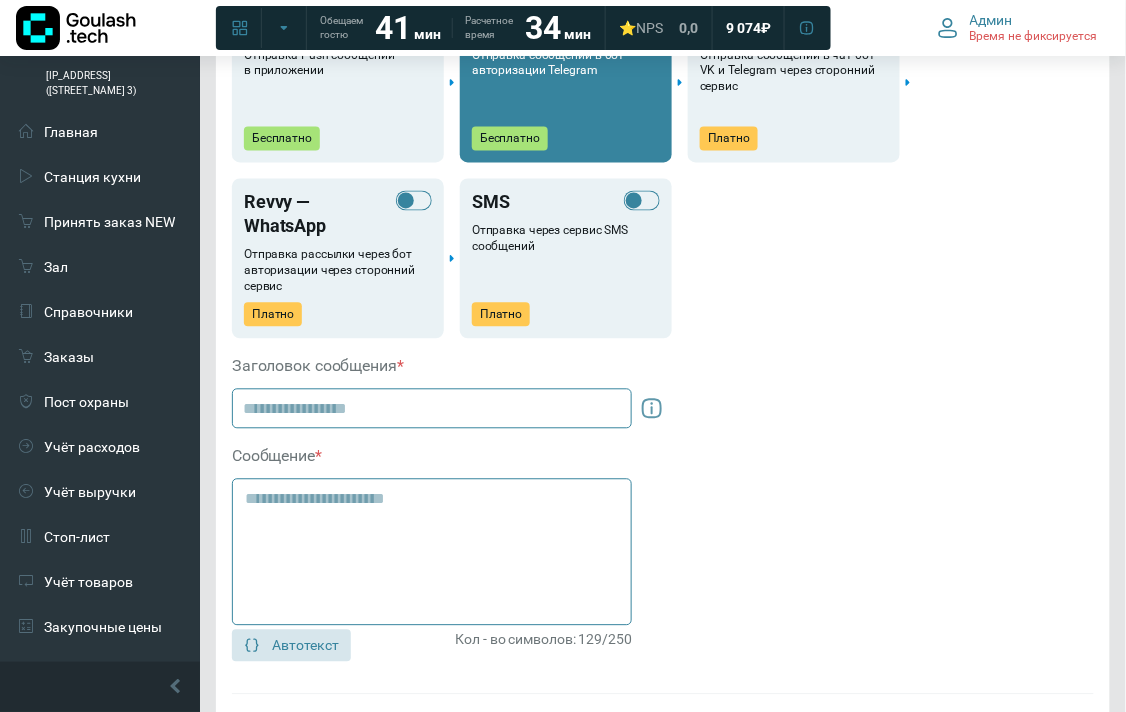 click 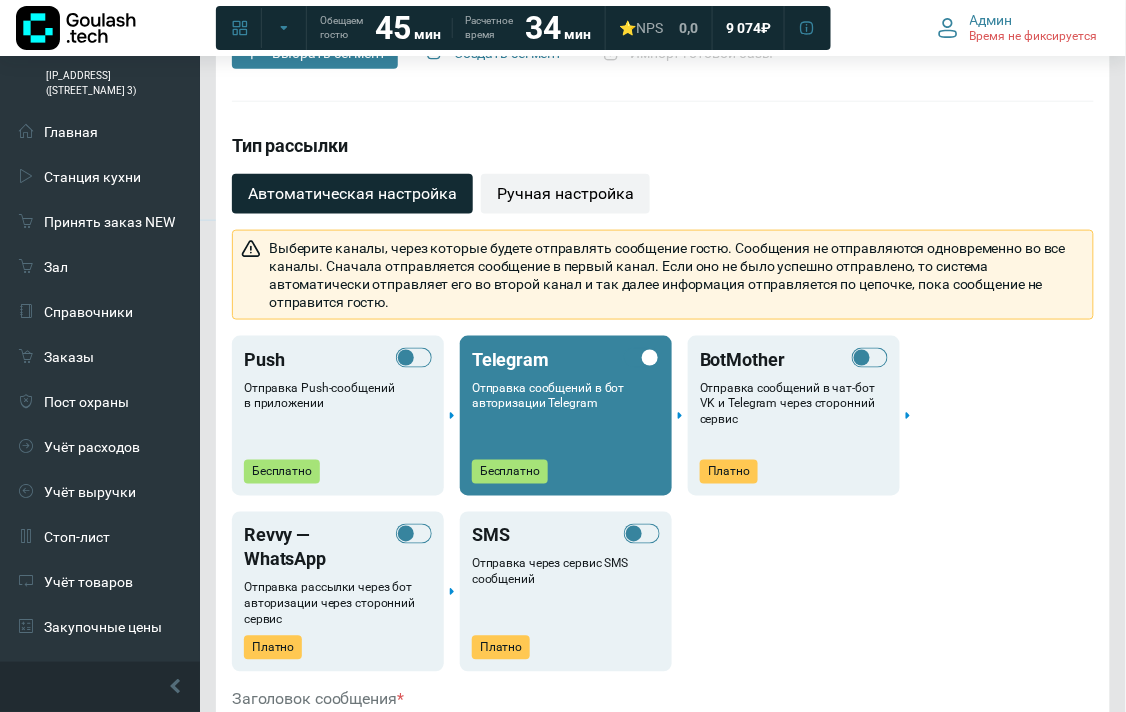 scroll, scrollTop: 888, scrollLeft: 0, axis: vertical 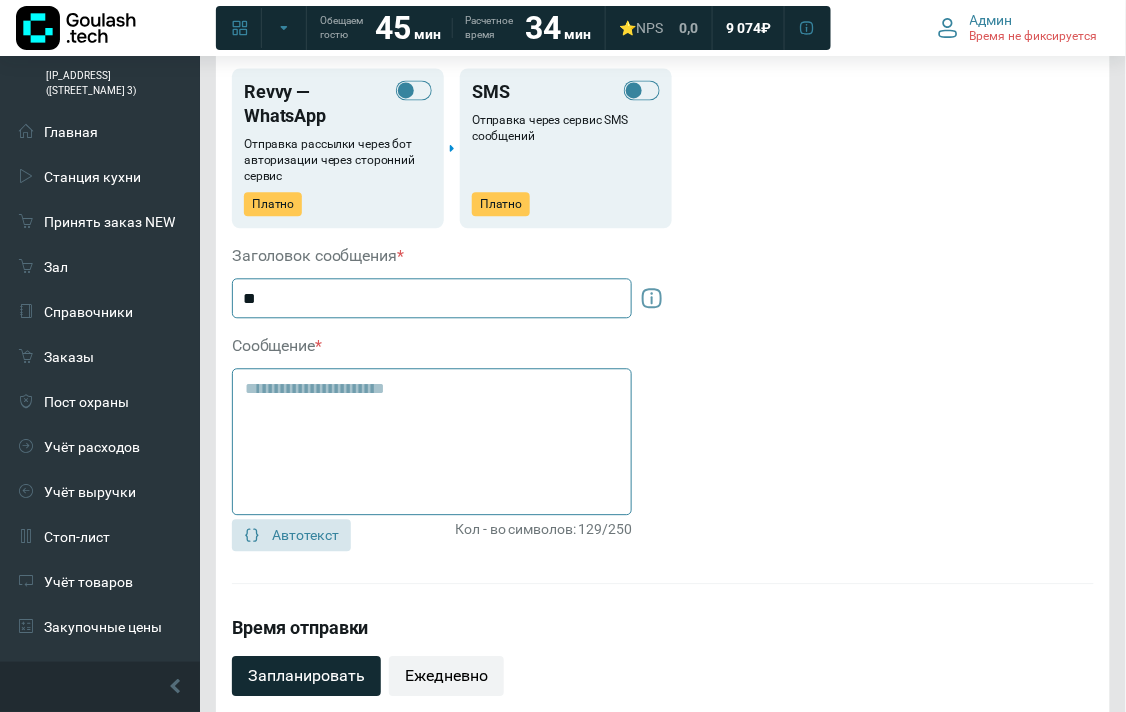 type on "*" 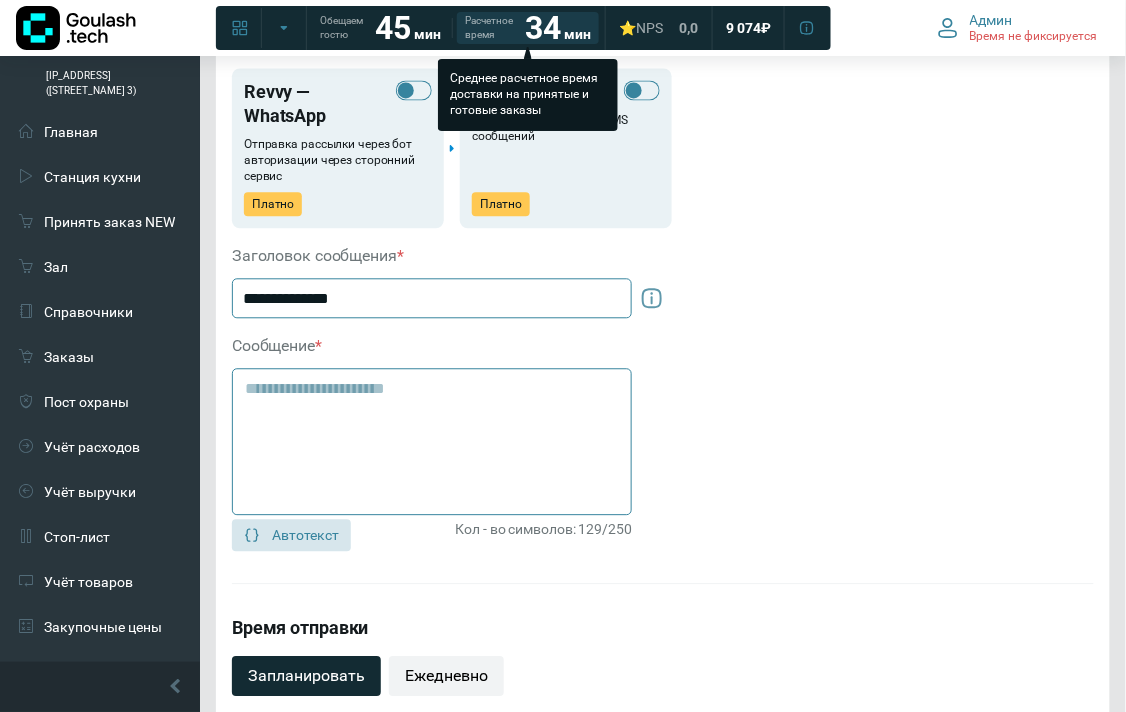 type on "**********" 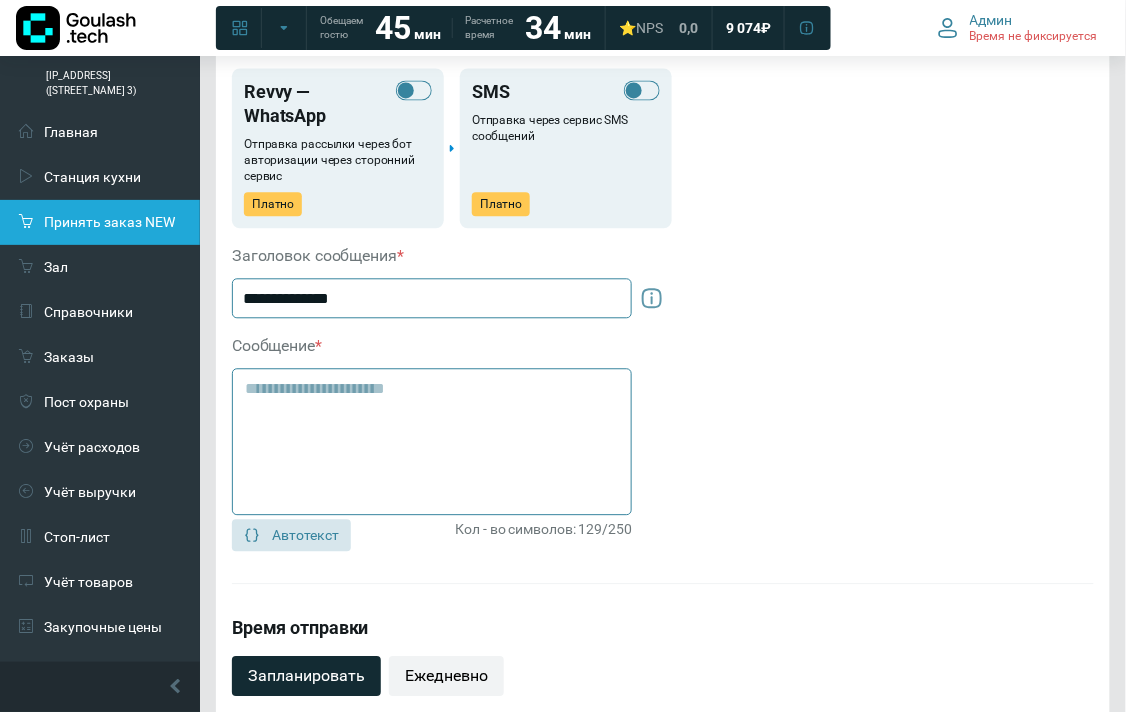 drag, startPoint x: 570, startPoint y: 494, endPoint x: 0, endPoint y: 184, distance: 648.84515 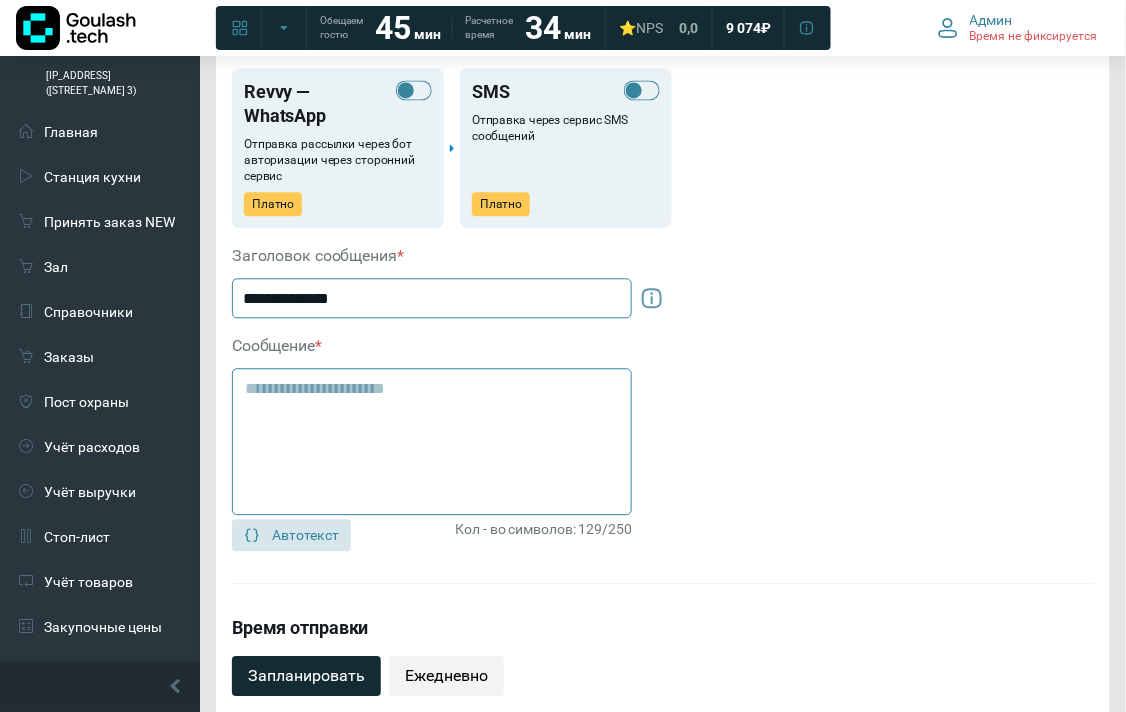 paste on "**********" 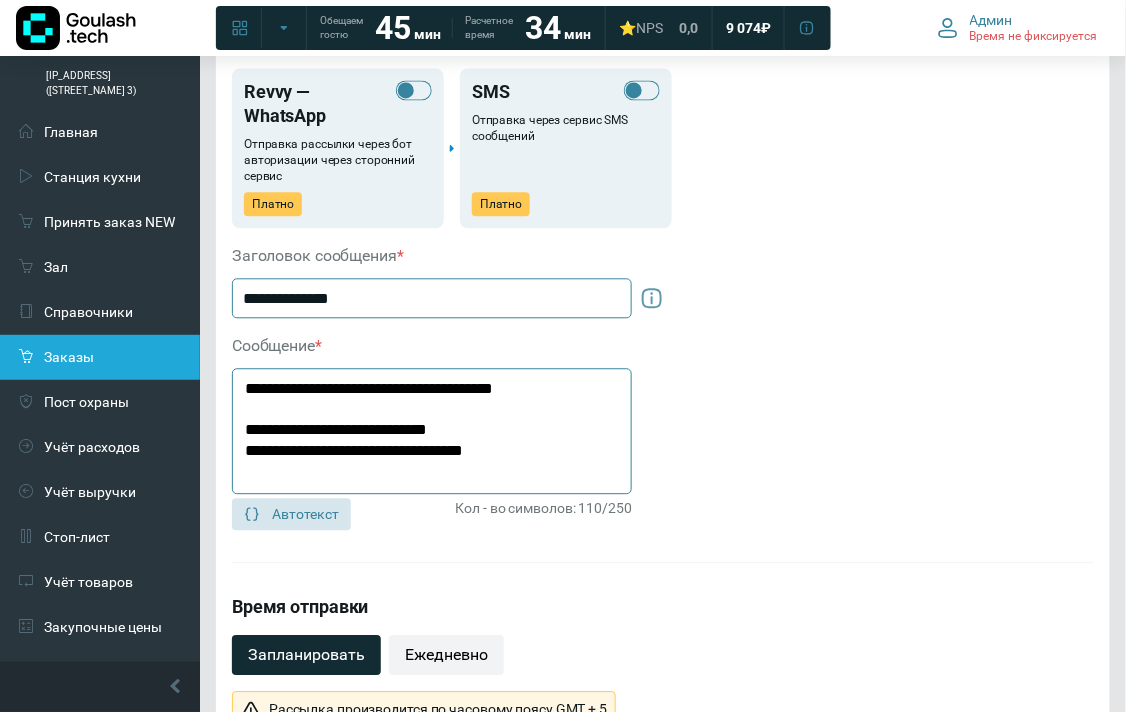 drag, startPoint x: 373, startPoint y: 388, endPoint x: 116, endPoint y: 355, distance: 259.11002 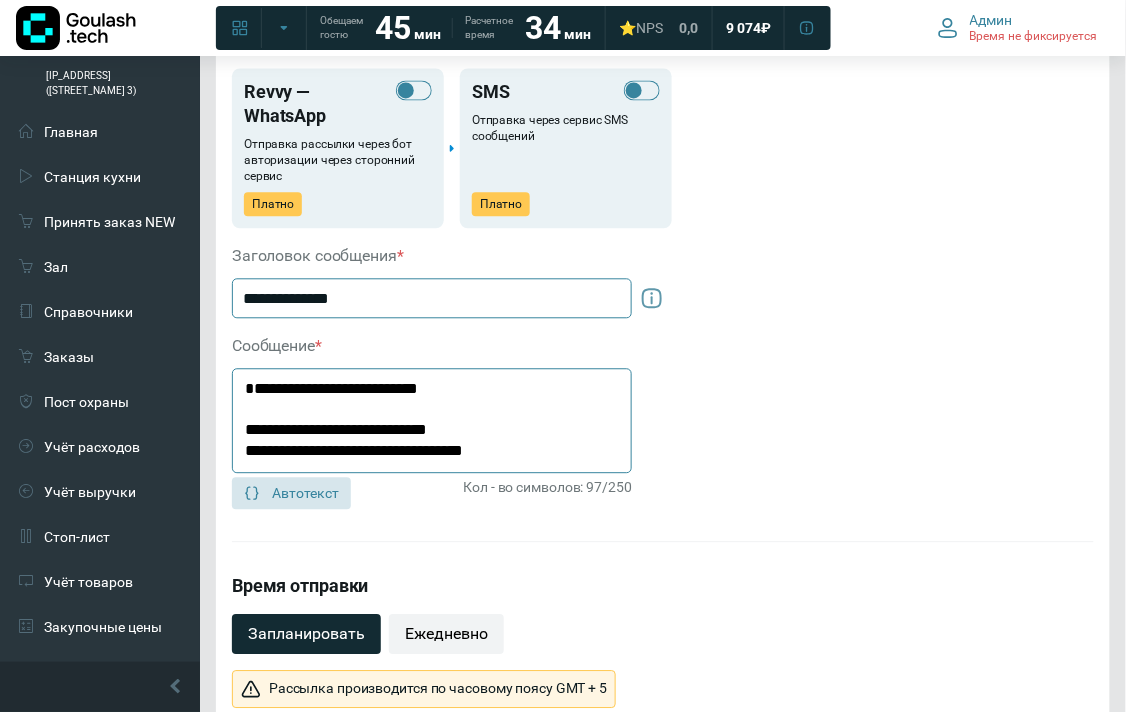 scroll, scrollTop: 1111, scrollLeft: 0, axis: vertical 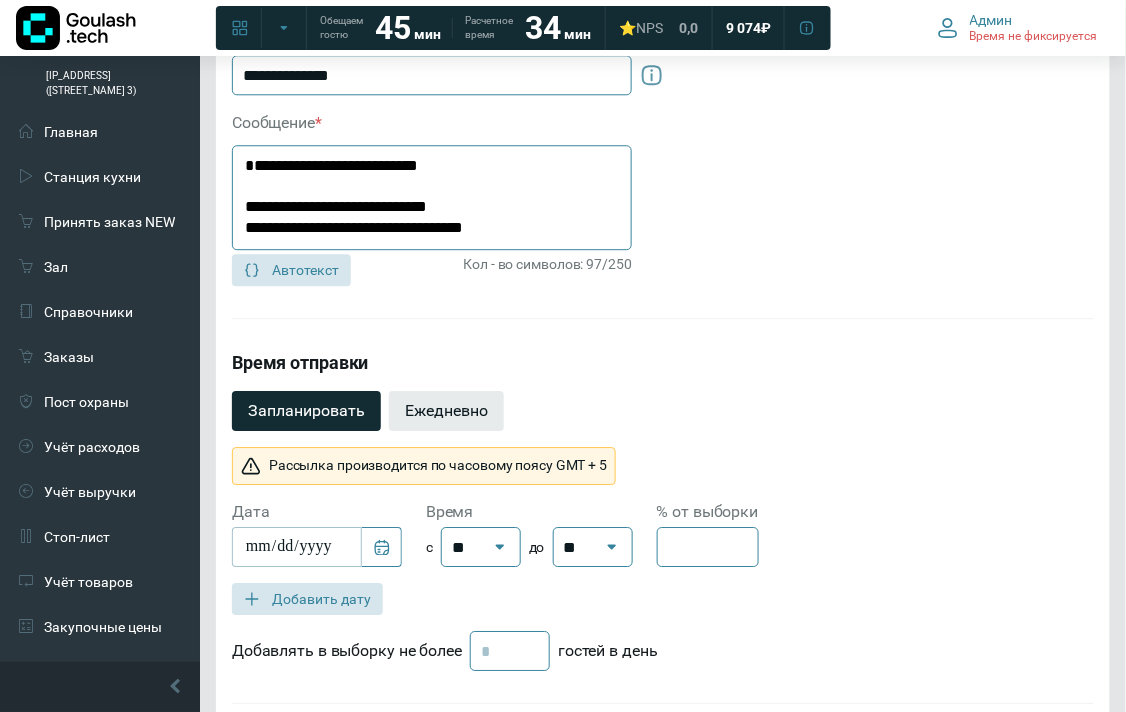 type on "**********" 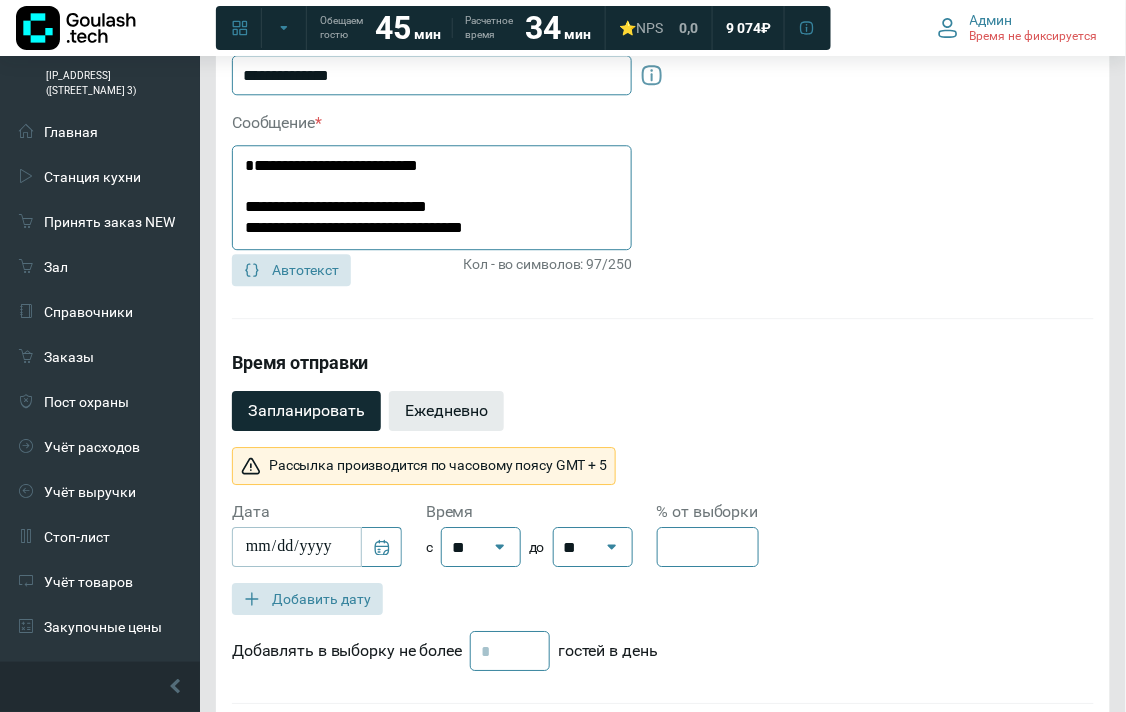 click on "Ежедневно" at bounding box center (446, 411) 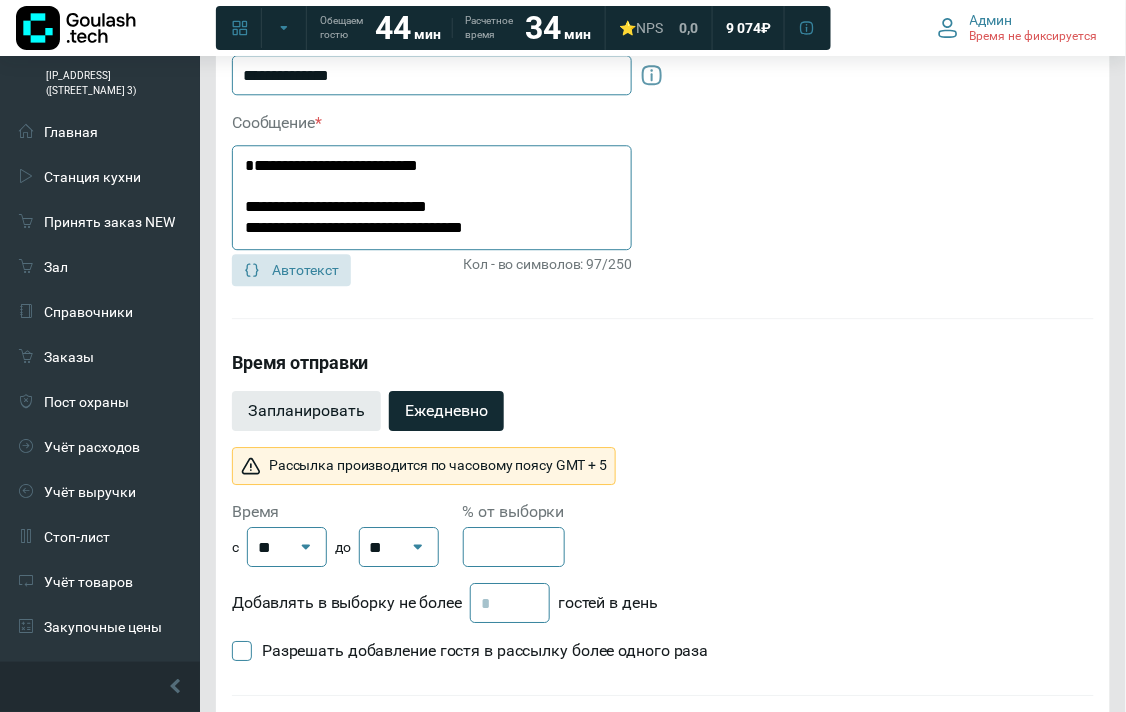 click on "Запланировать" at bounding box center (306, 411) 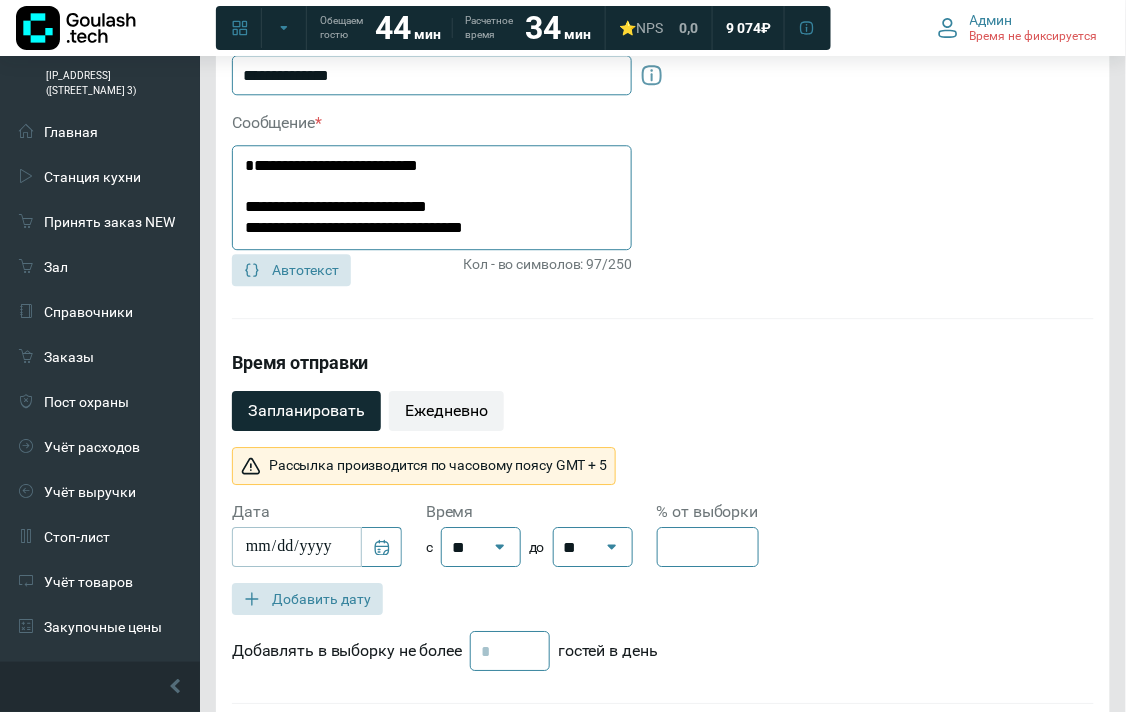 scroll, scrollTop: 1444, scrollLeft: 0, axis: vertical 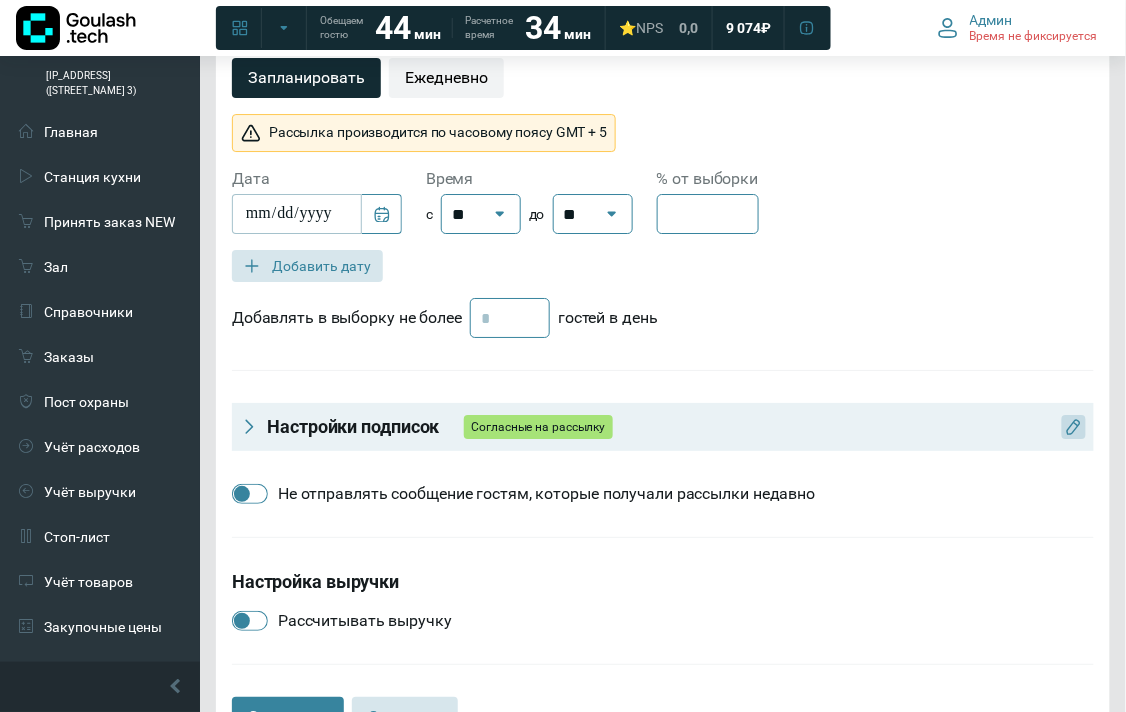 click on "Настройки подписок  Согласные на рассылку" at bounding box center [663, 427] 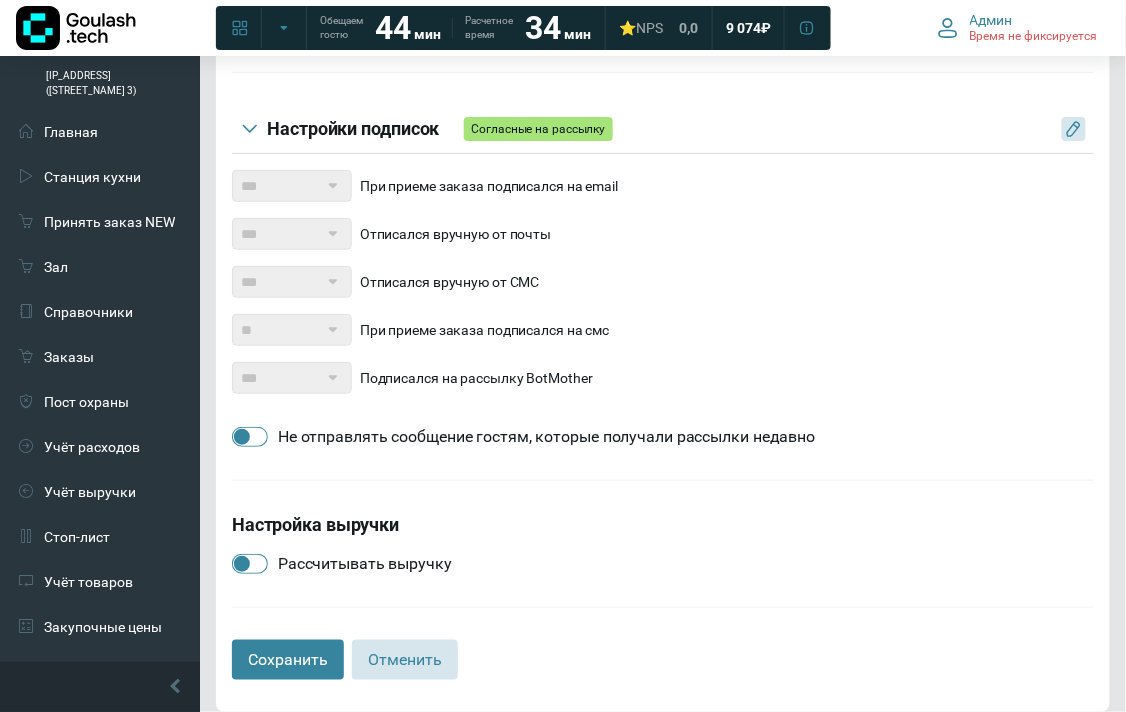 scroll, scrollTop: 1522, scrollLeft: 0, axis: vertical 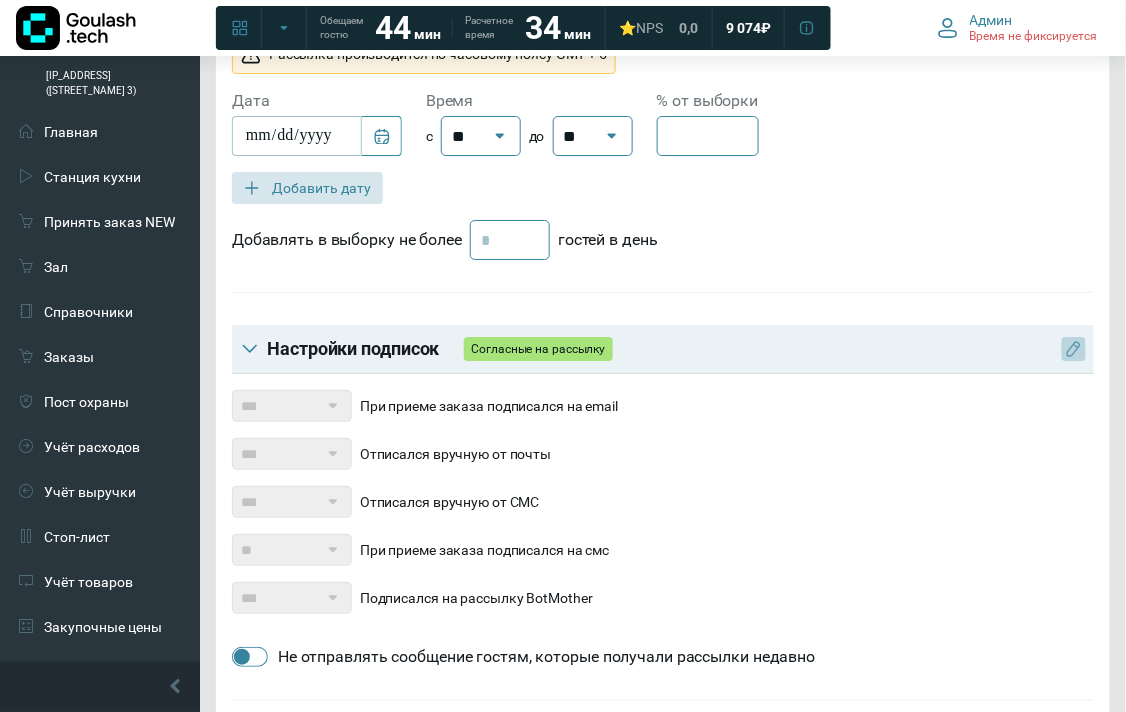 click 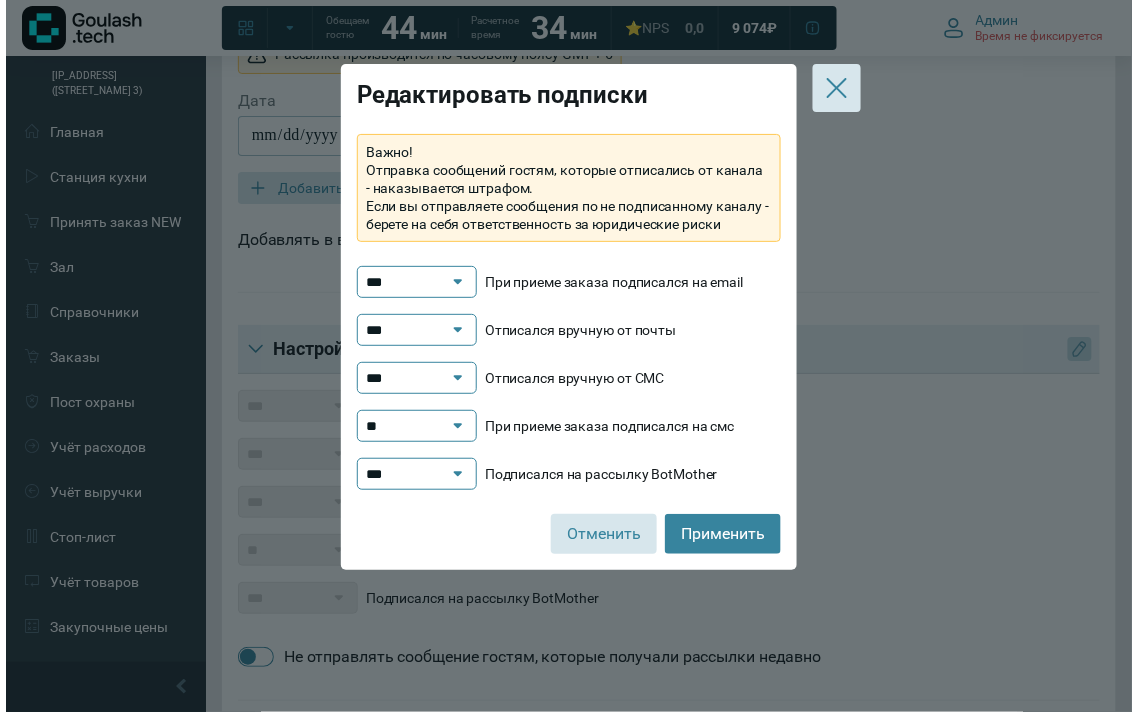 scroll, scrollTop: 1504, scrollLeft: 0, axis: vertical 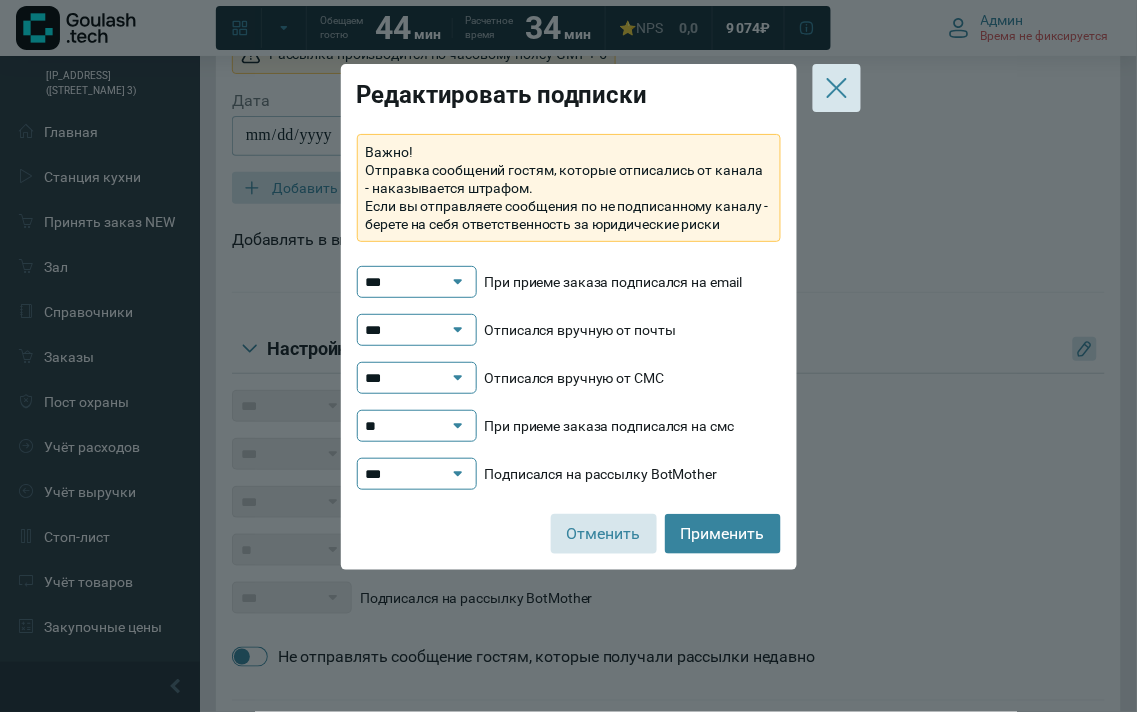 click on "***" at bounding box center [407, 378] 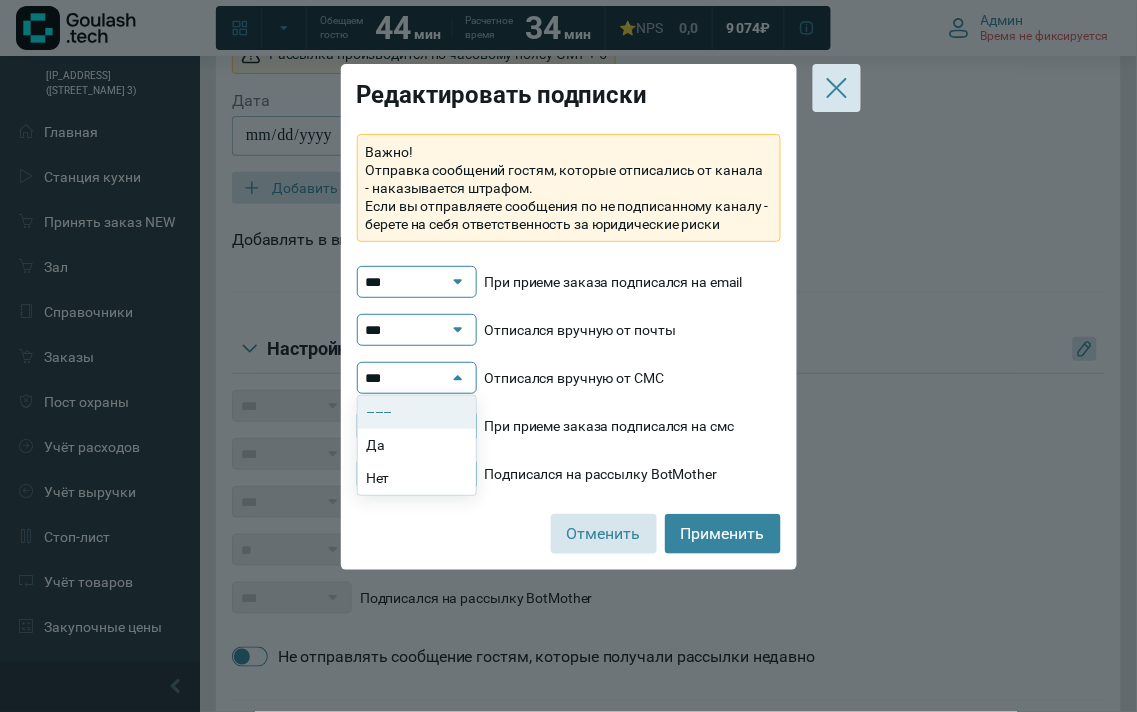 click on "–––" 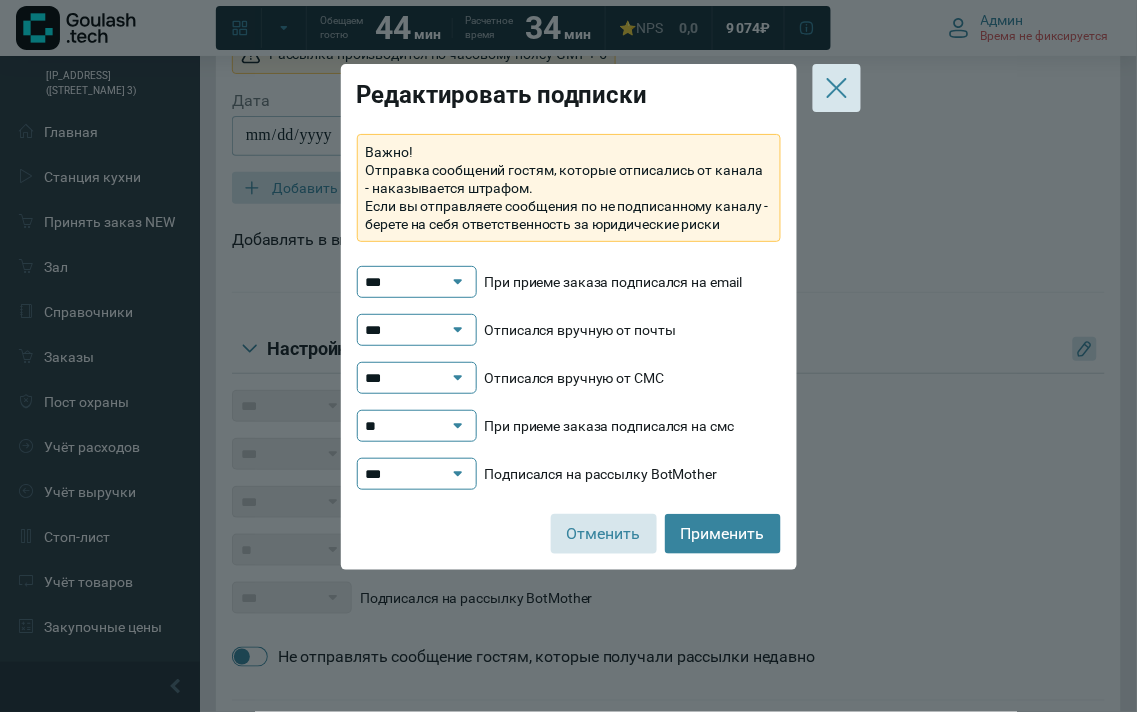 click on "**" at bounding box center [407, 426] 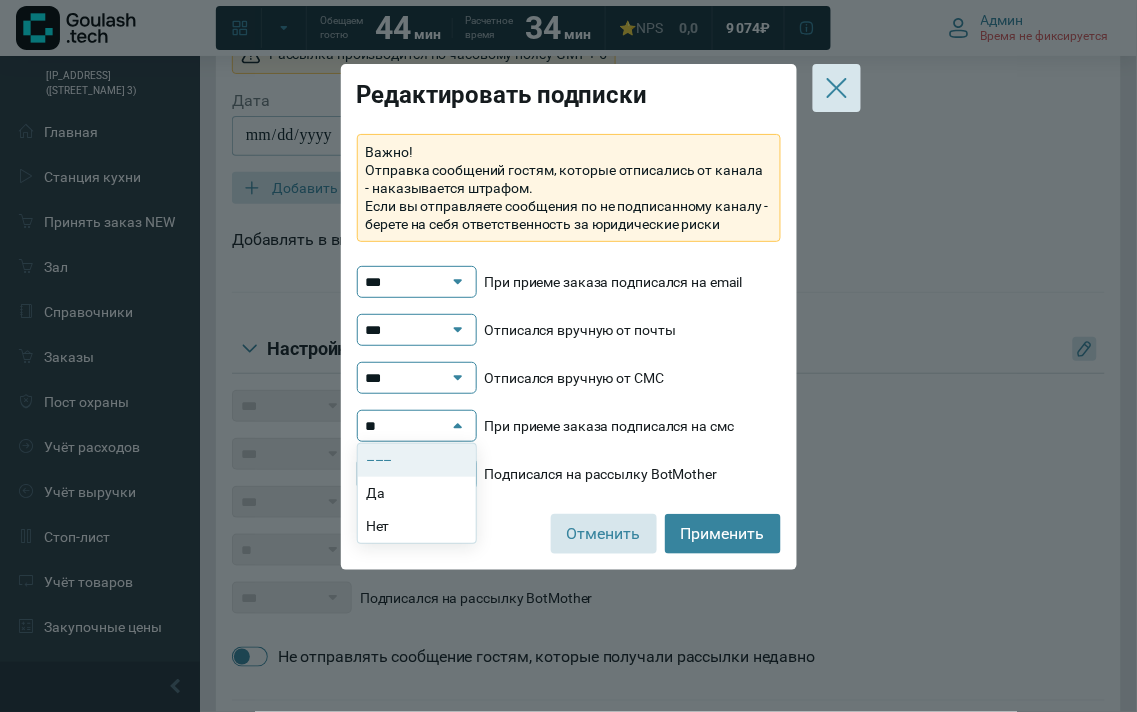 click on "–––" 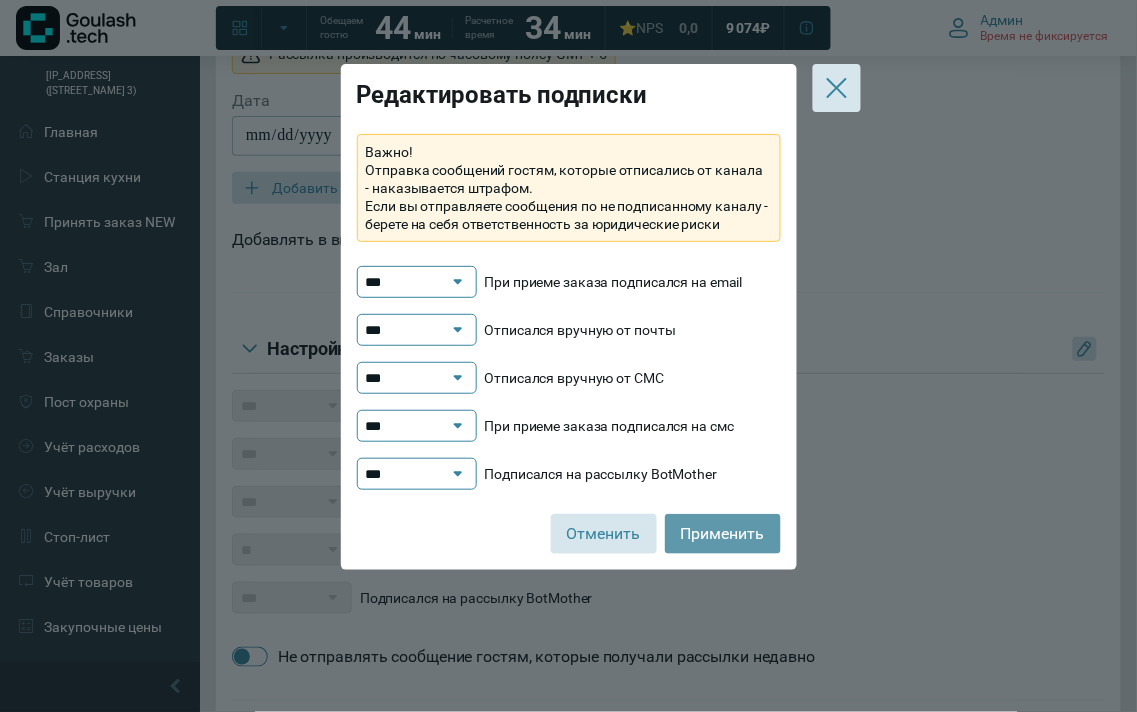 click on "Применить" at bounding box center [723, 534] 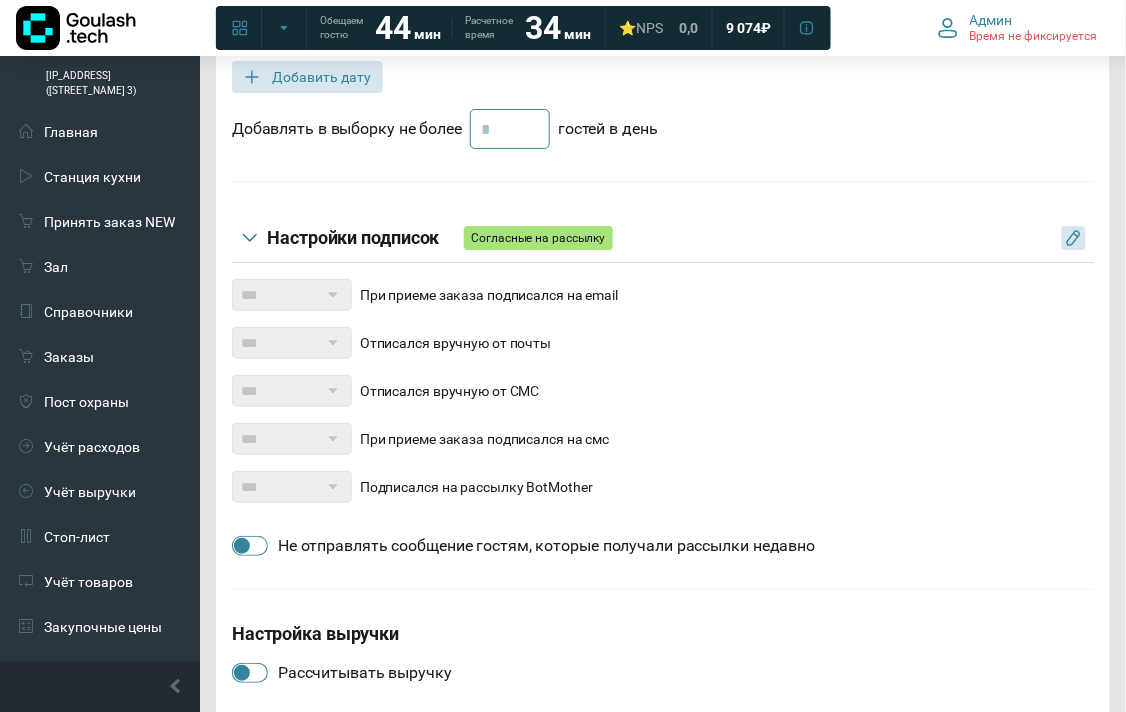 scroll, scrollTop: 1744, scrollLeft: 0, axis: vertical 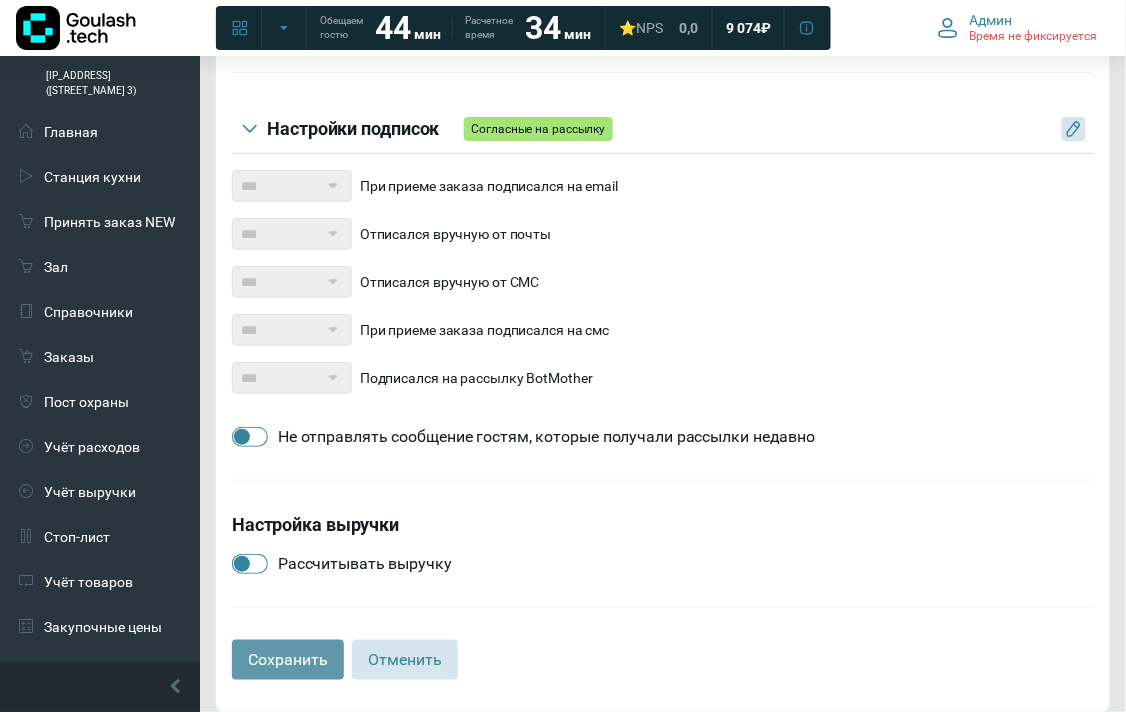 click on "Сохранить" at bounding box center [288, 660] 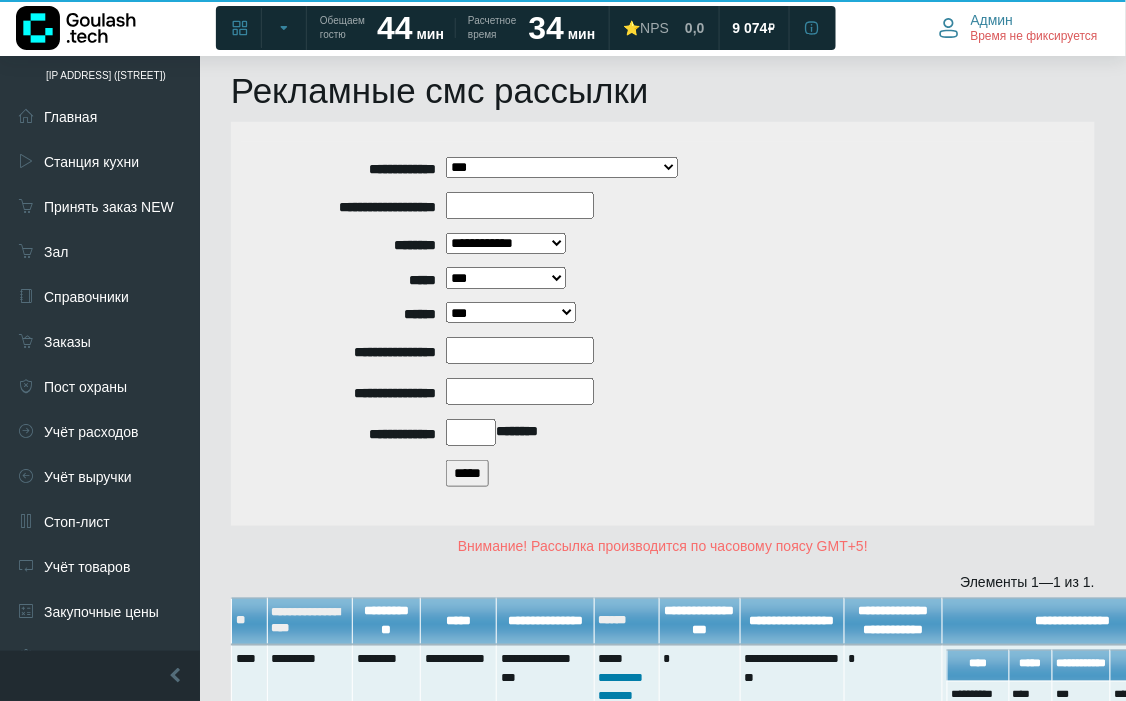 scroll, scrollTop: 263, scrollLeft: 0, axis: vertical 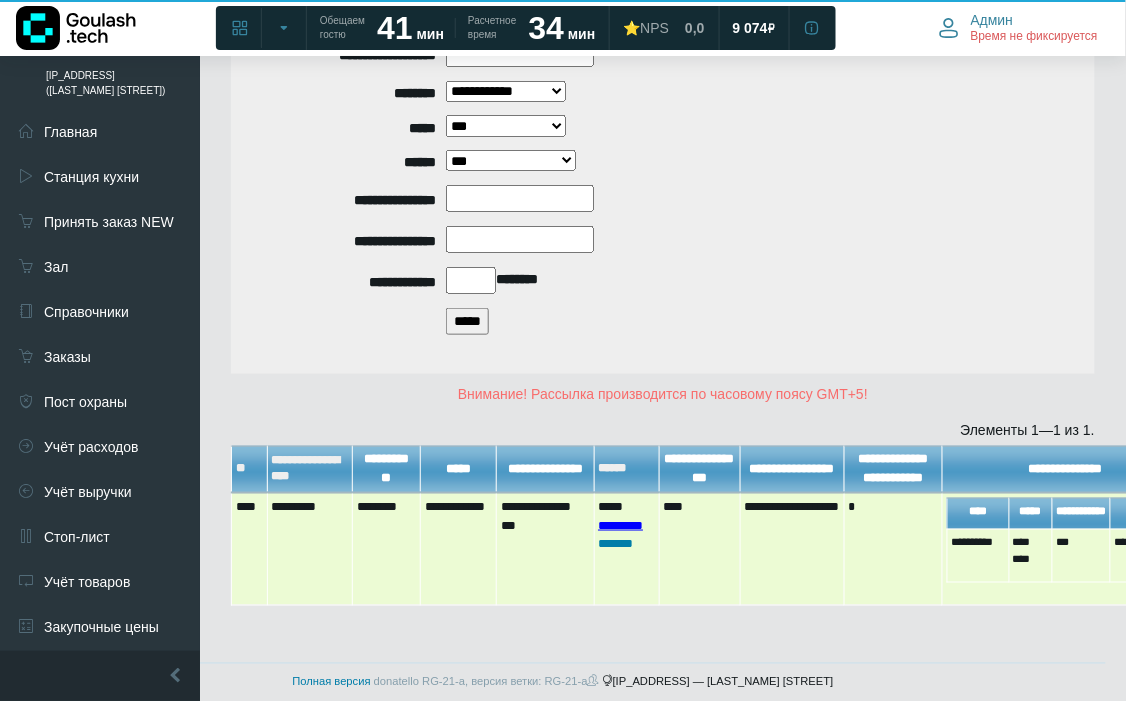 click on "*********" at bounding box center (620, 525) 